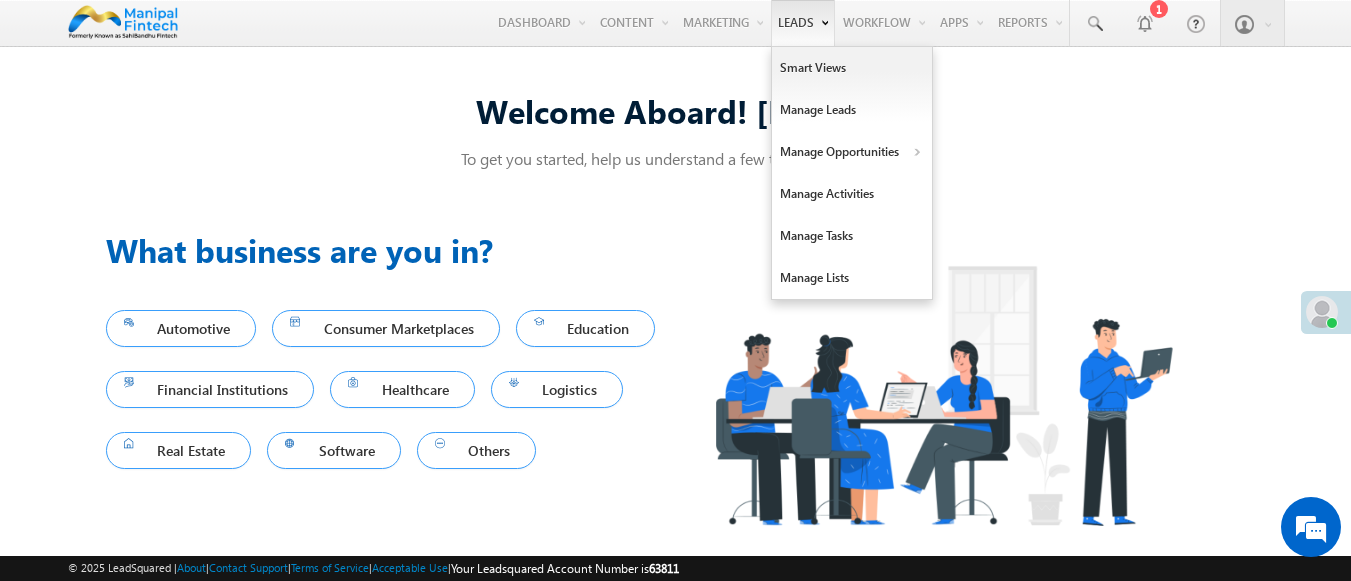 scroll, scrollTop: 13, scrollLeft: 0, axis: vertical 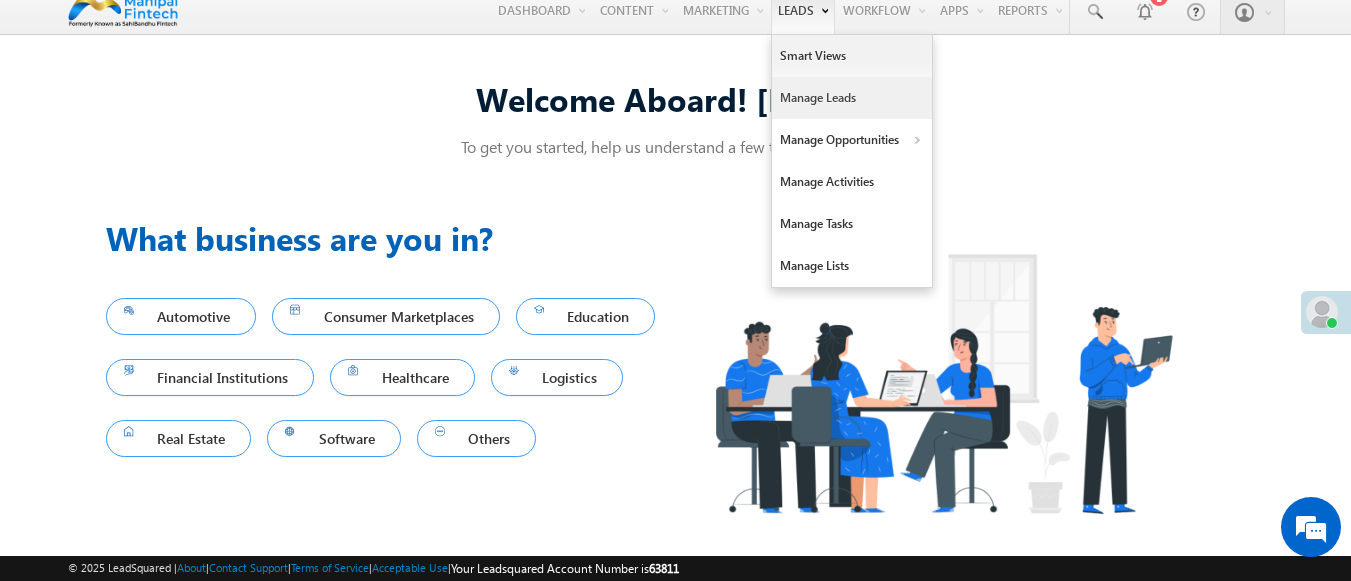 click on "Manage Leads" at bounding box center (852, 98) 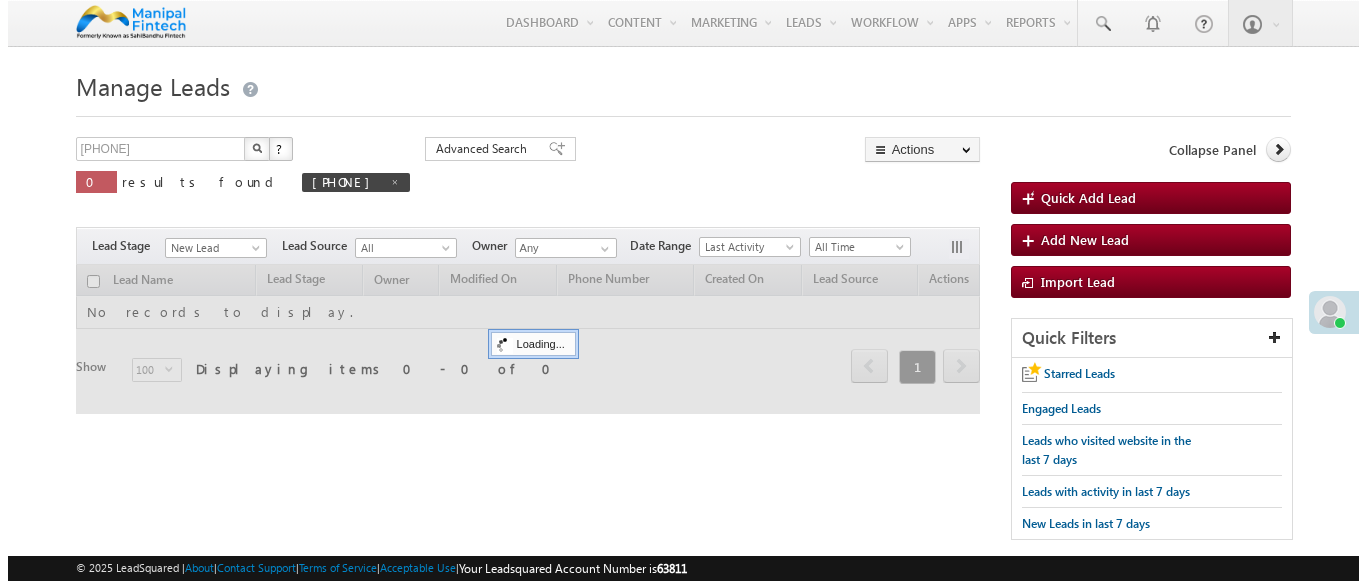scroll, scrollTop: 0, scrollLeft: 0, axis: both 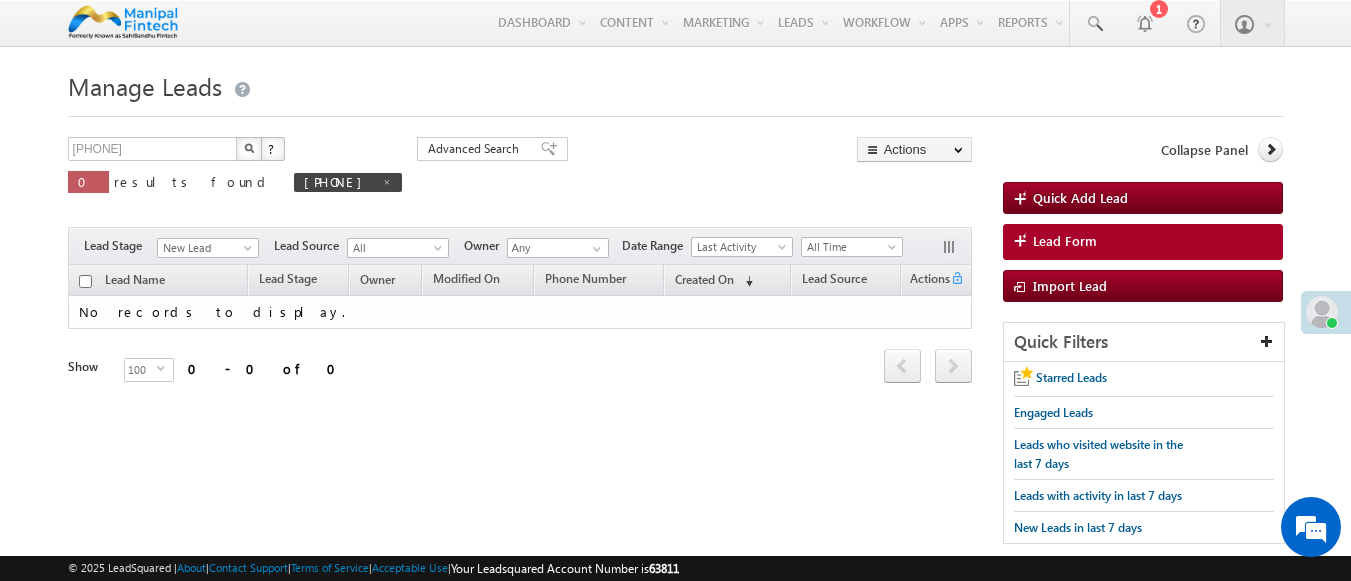 click on "Lead Form" at bounding box center (1065, 241) 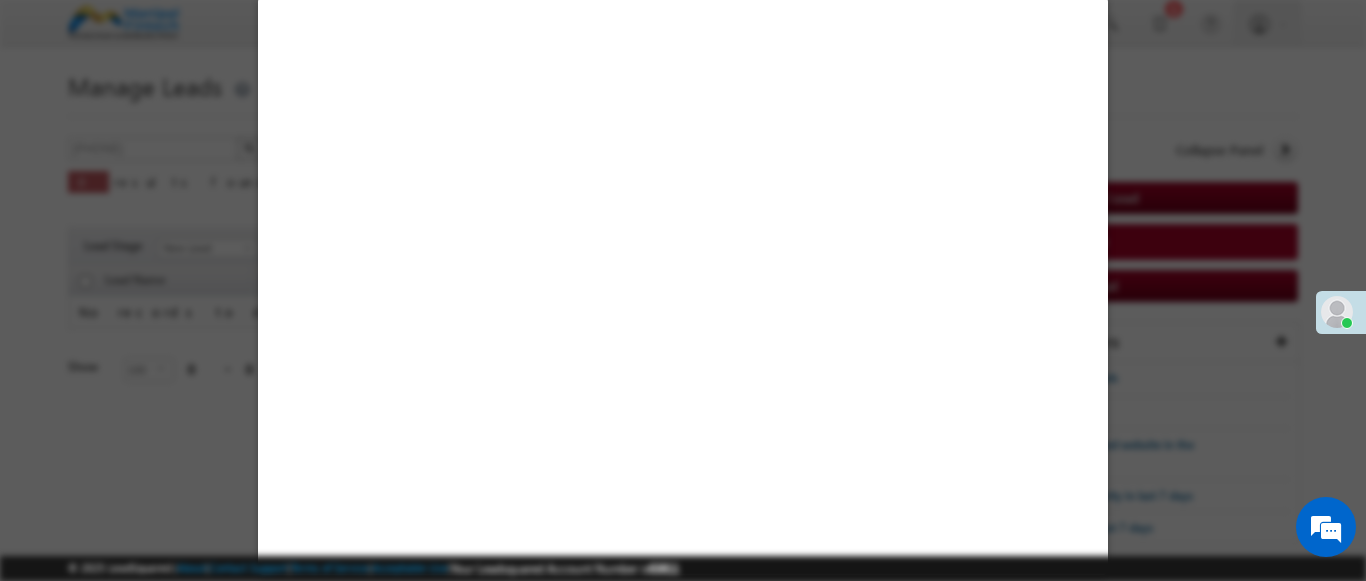 select on "Open" 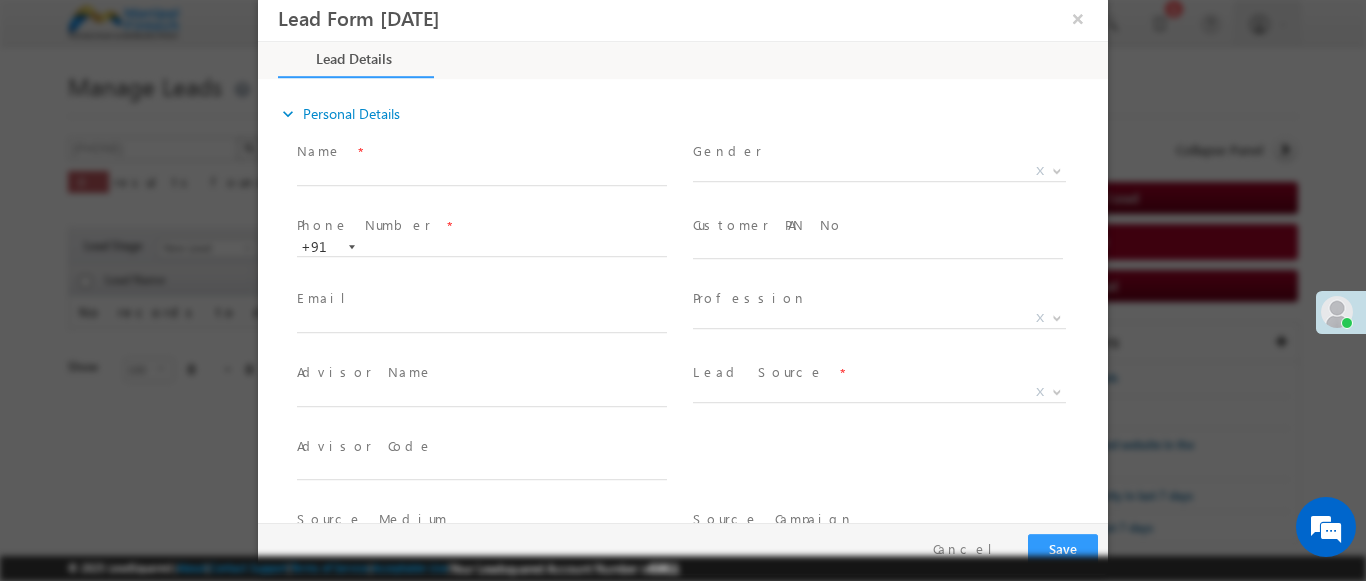 scroll, scrollTop: 0, scrollLeft: 0, axis: both 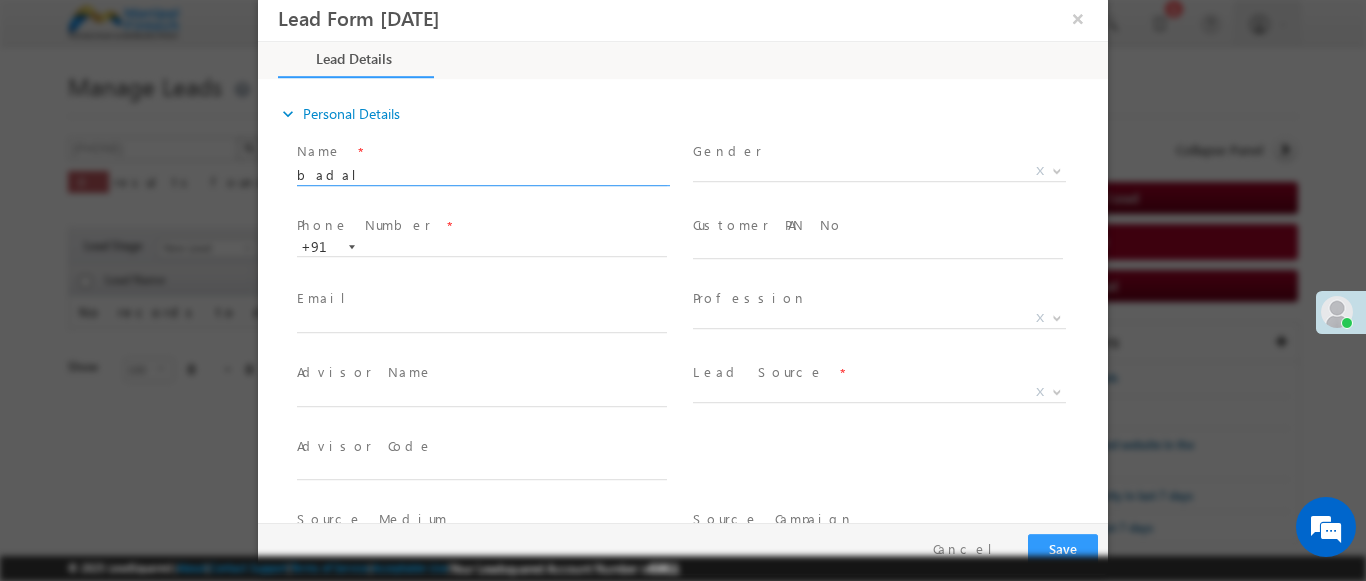 type on "badal" 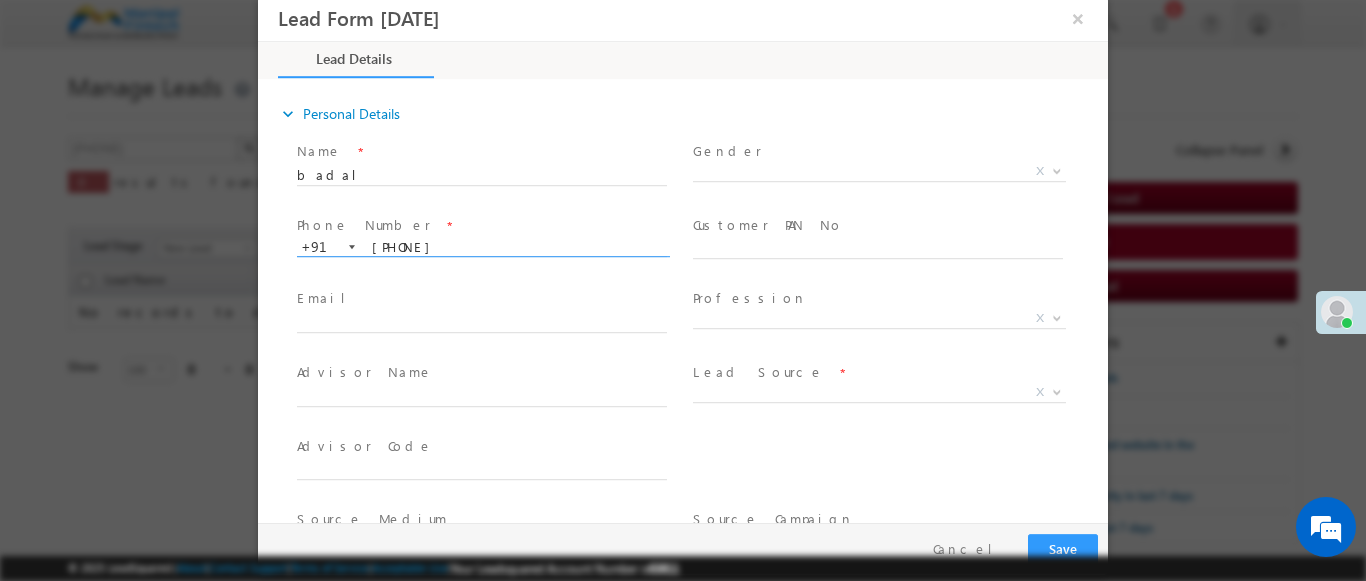 type on "[PHONE]" 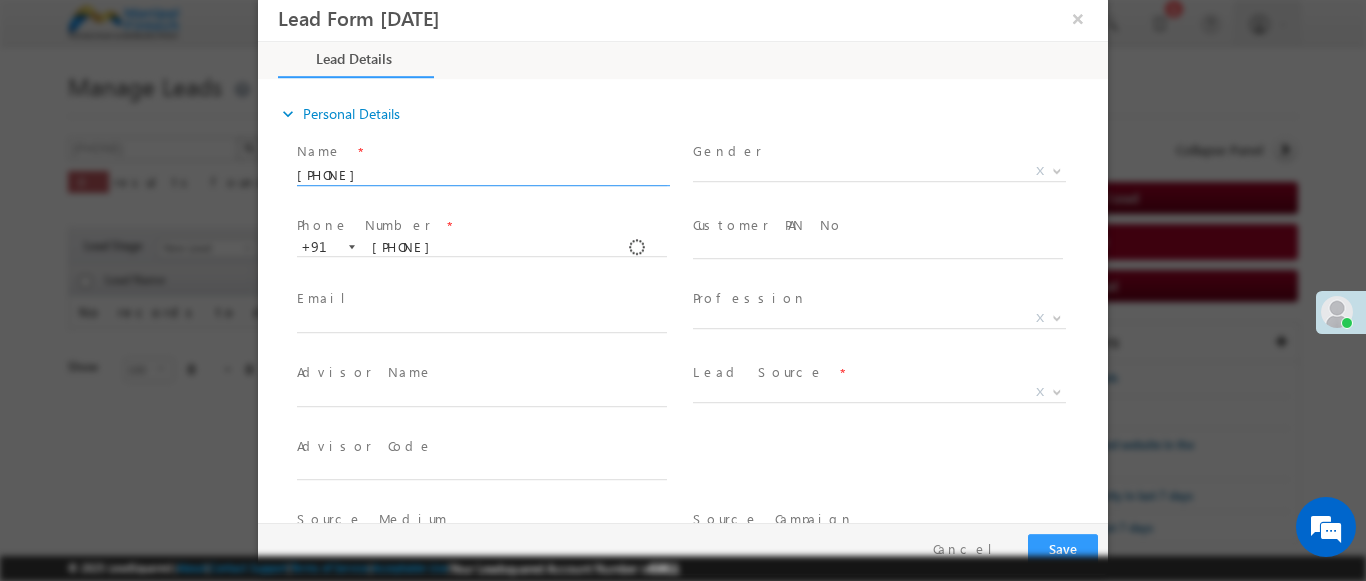 type on "badal9337994837" 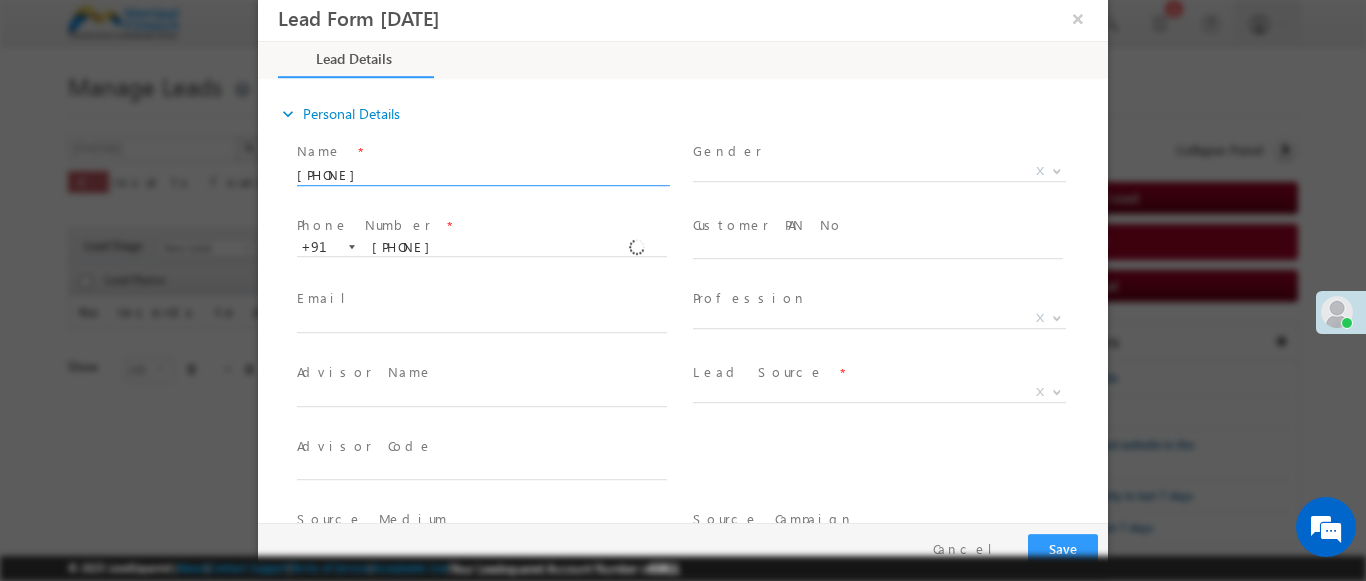click at bounding box center (1057, 391) 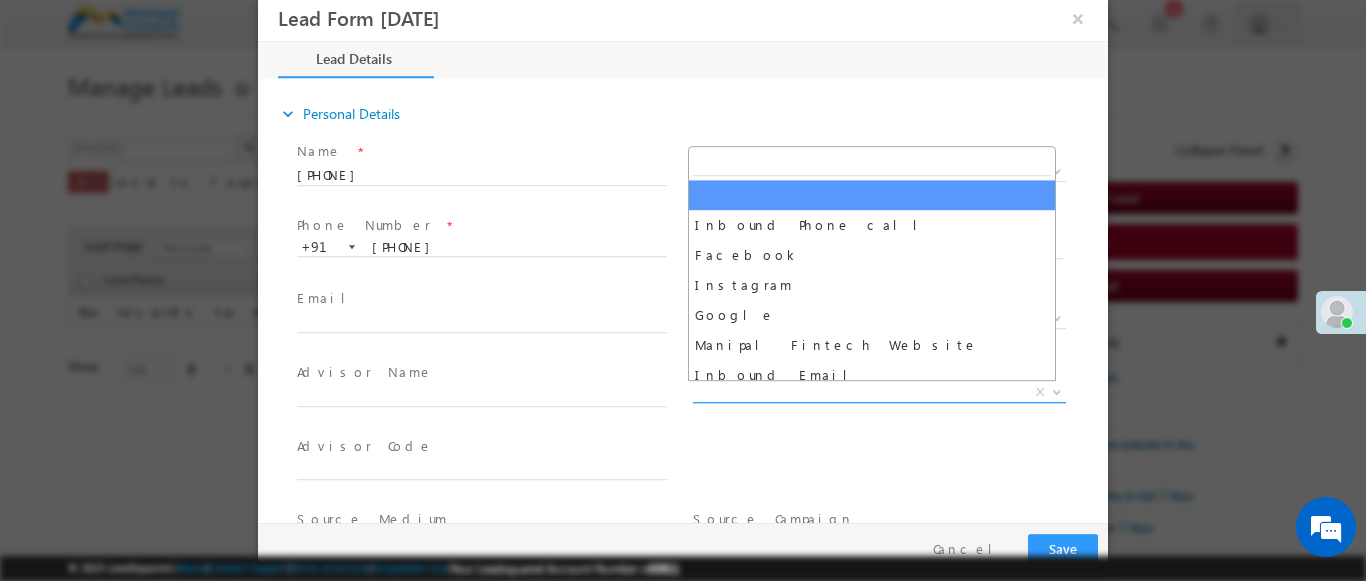 scroll, scrollTop: 1570, scrollLeft: 0, axis: vertical 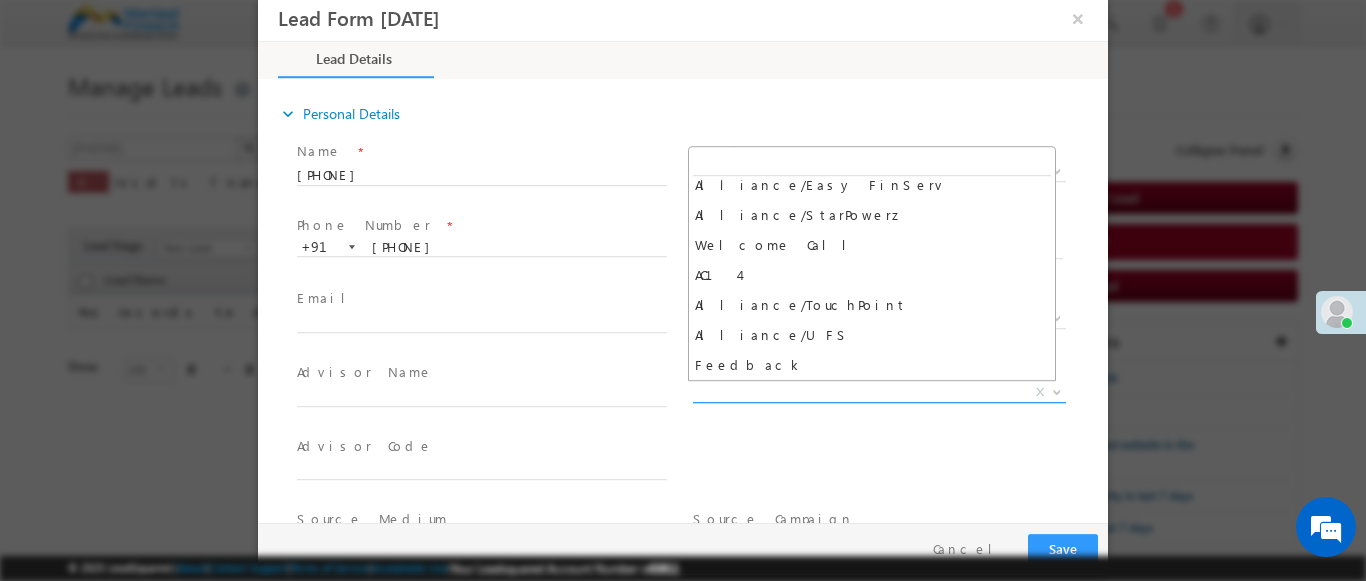 select on "Feedback" 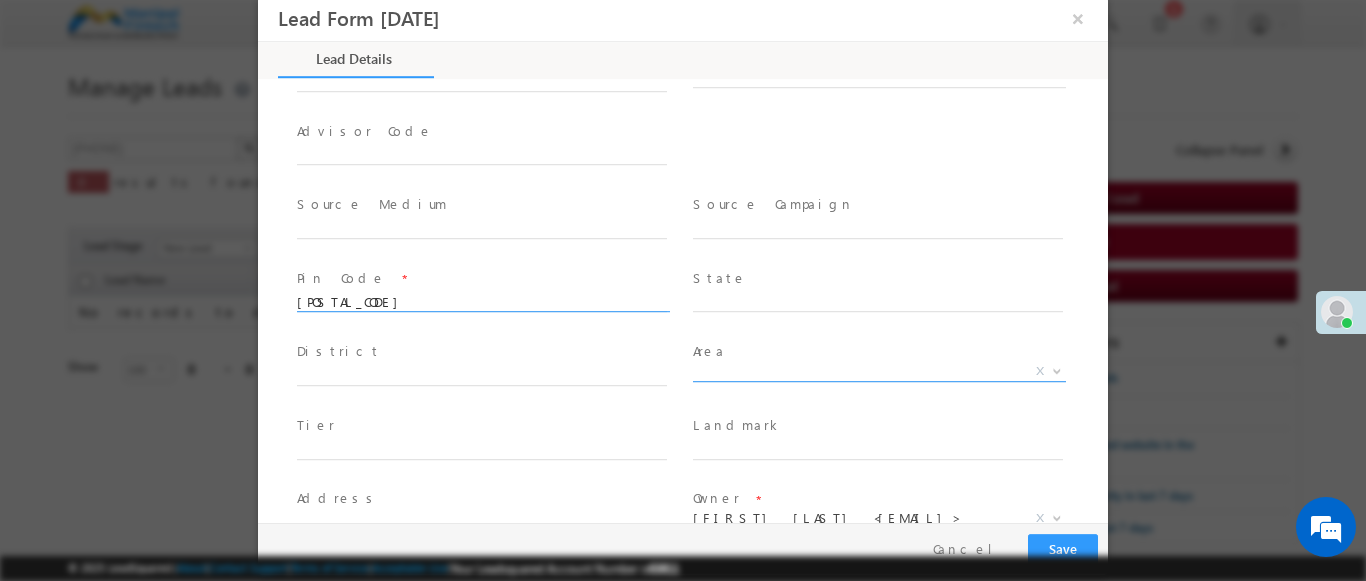 scroll, scrollTop: 886, scrollLeft: 0, axis: vertical 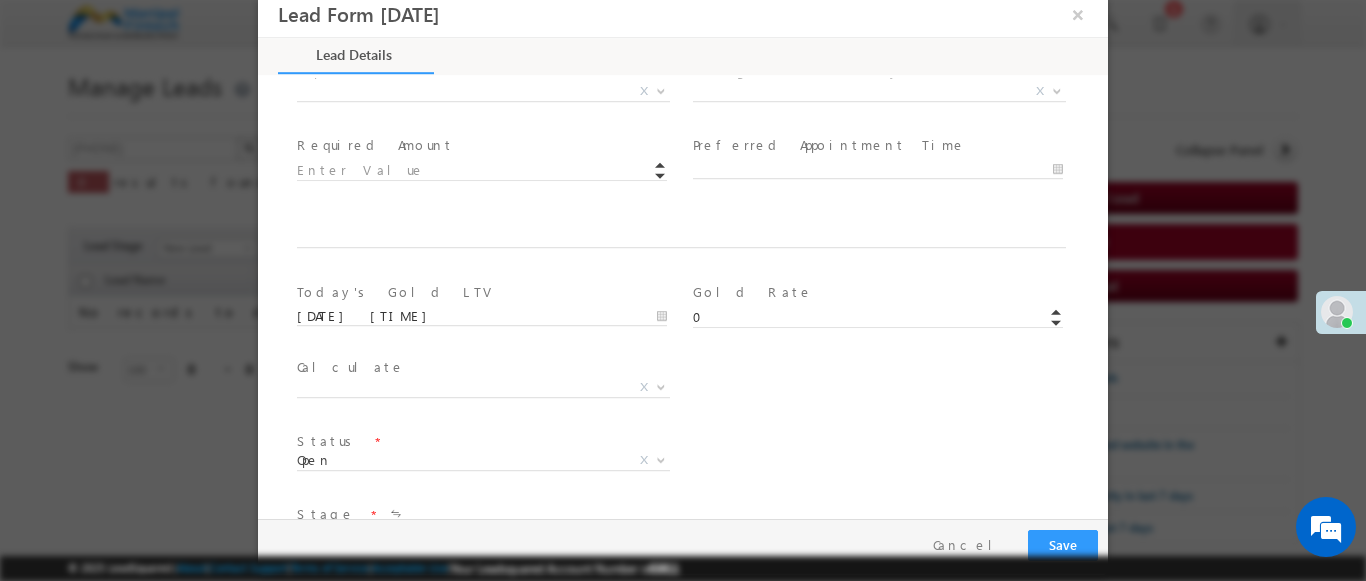 type on "600009" 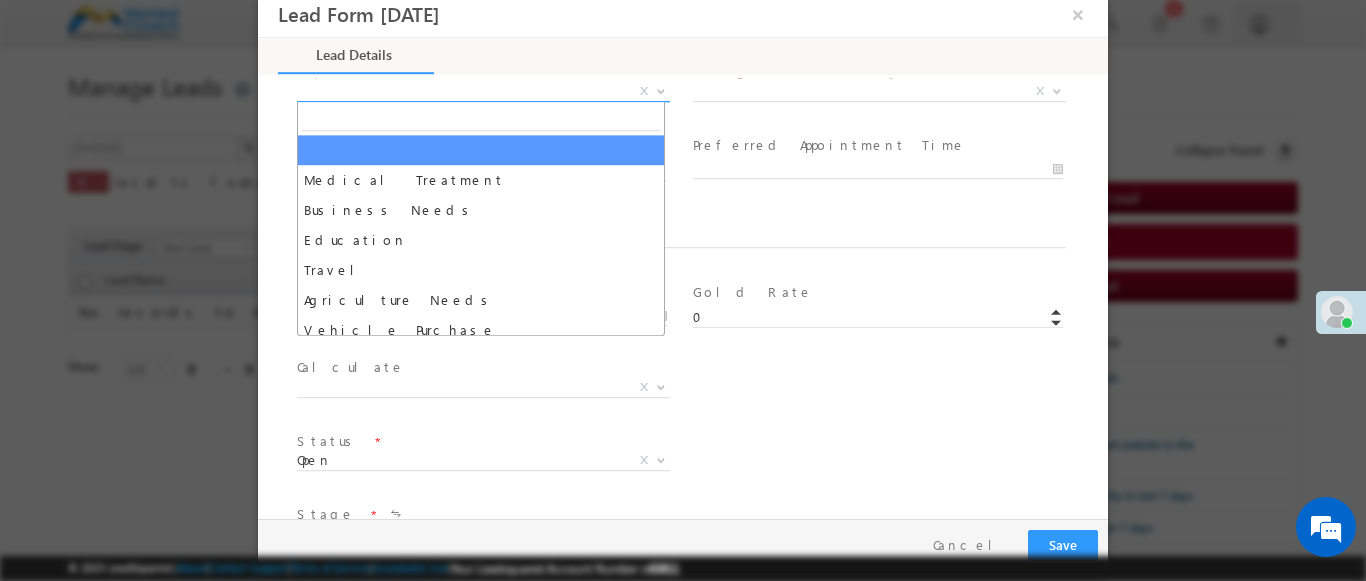 select on "Medical Treatment" 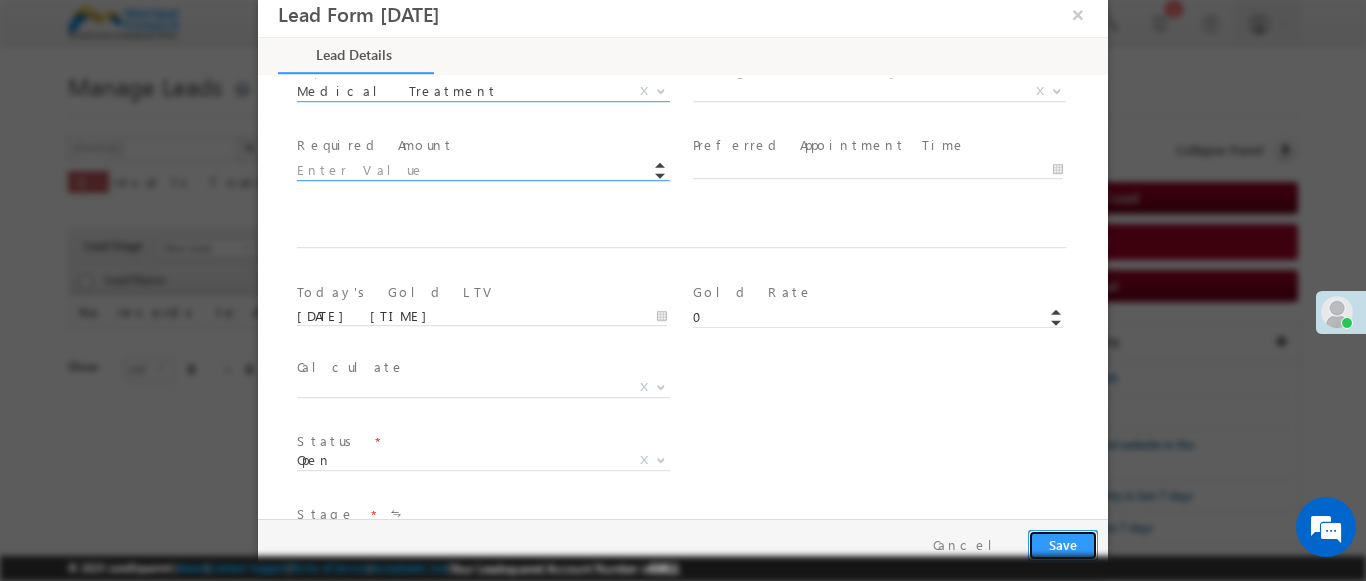 click on "Save" at bounding box center (1063, 545) 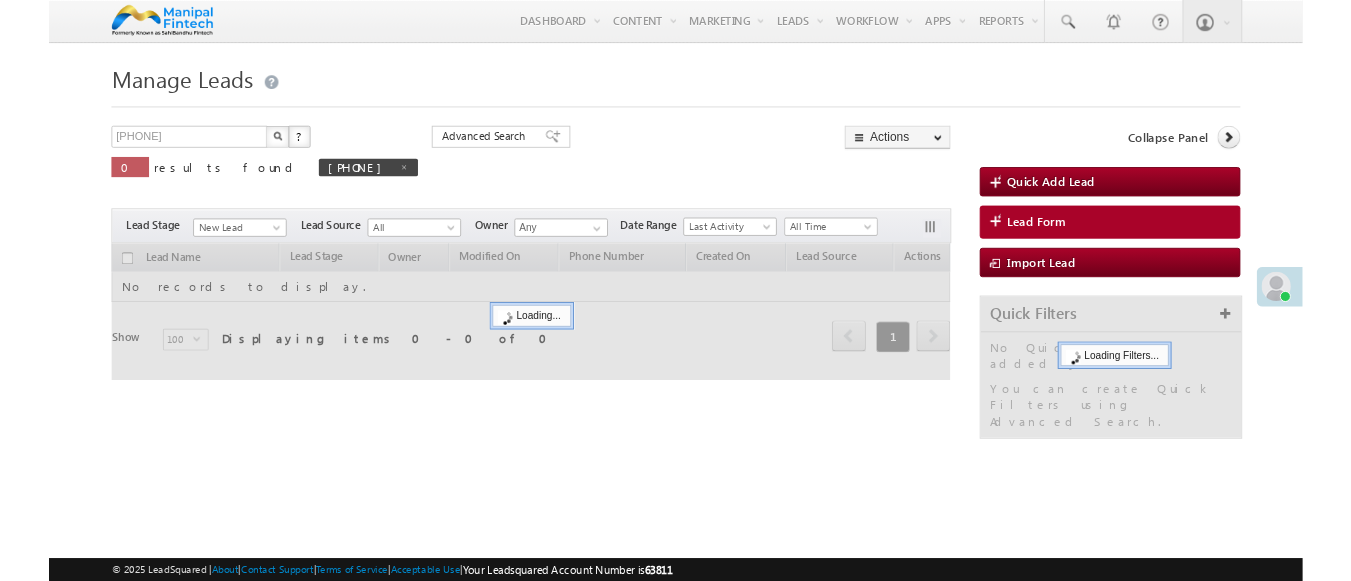 scroll, scrollTop: 0, scrollLeft: 0, axis: both 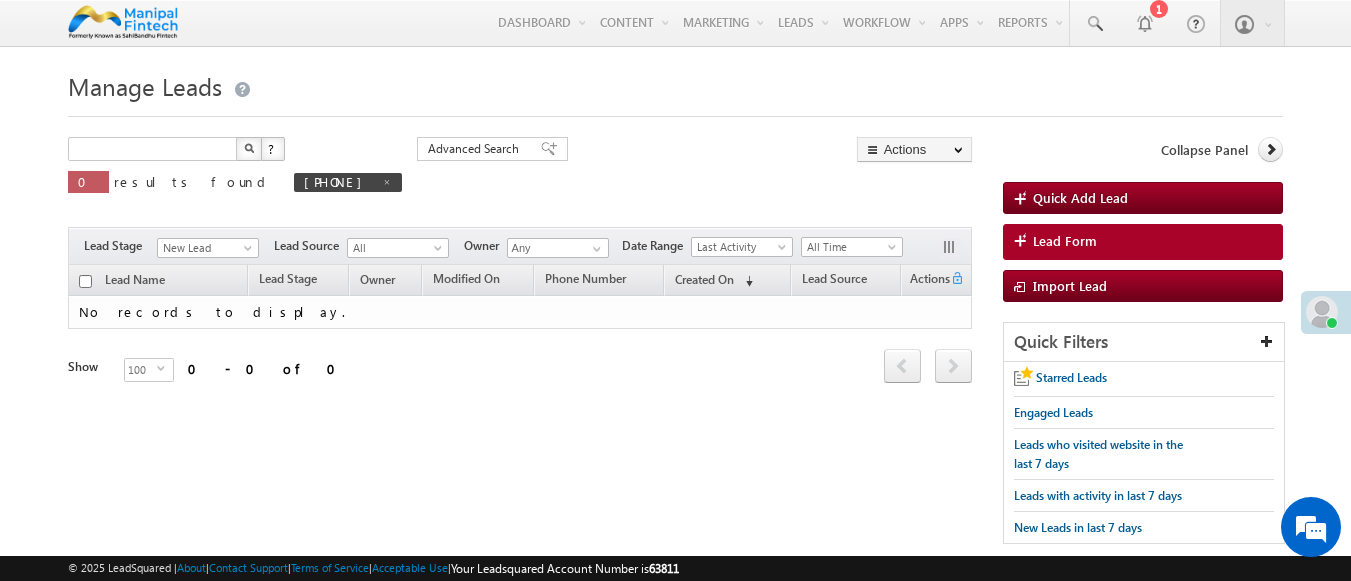 type on "Search Leads" 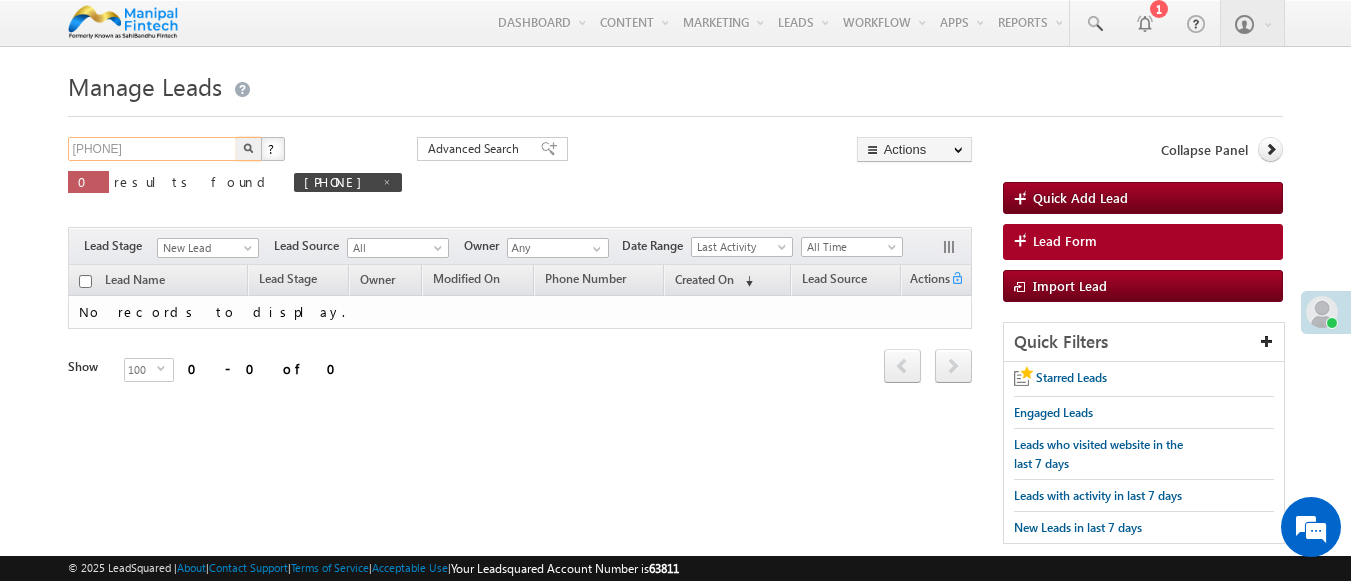 type on "[PHONE]" 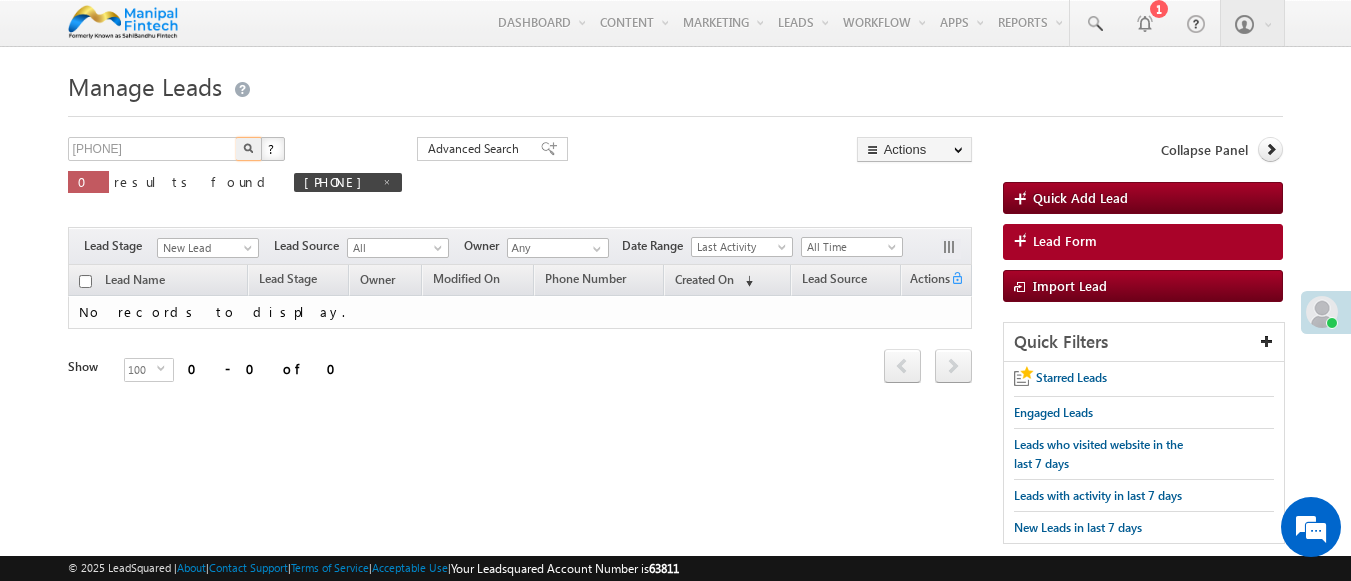 click at bounding box center (248, 148) 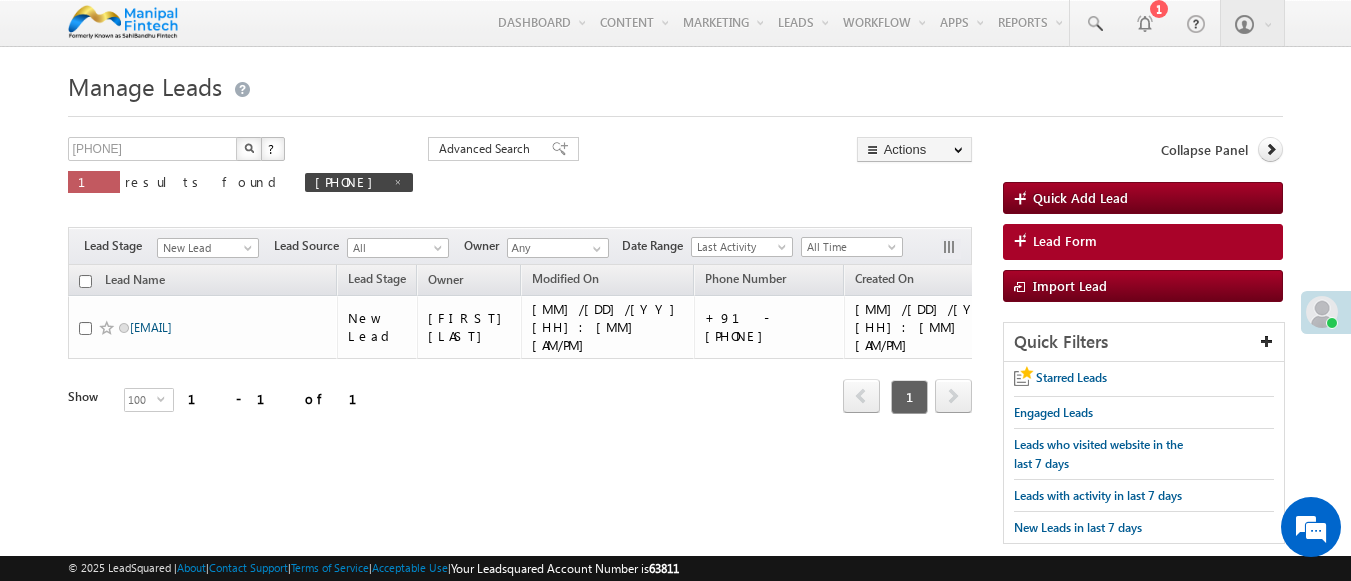 click on "badal9337994837" at bounding box center (151, 327) 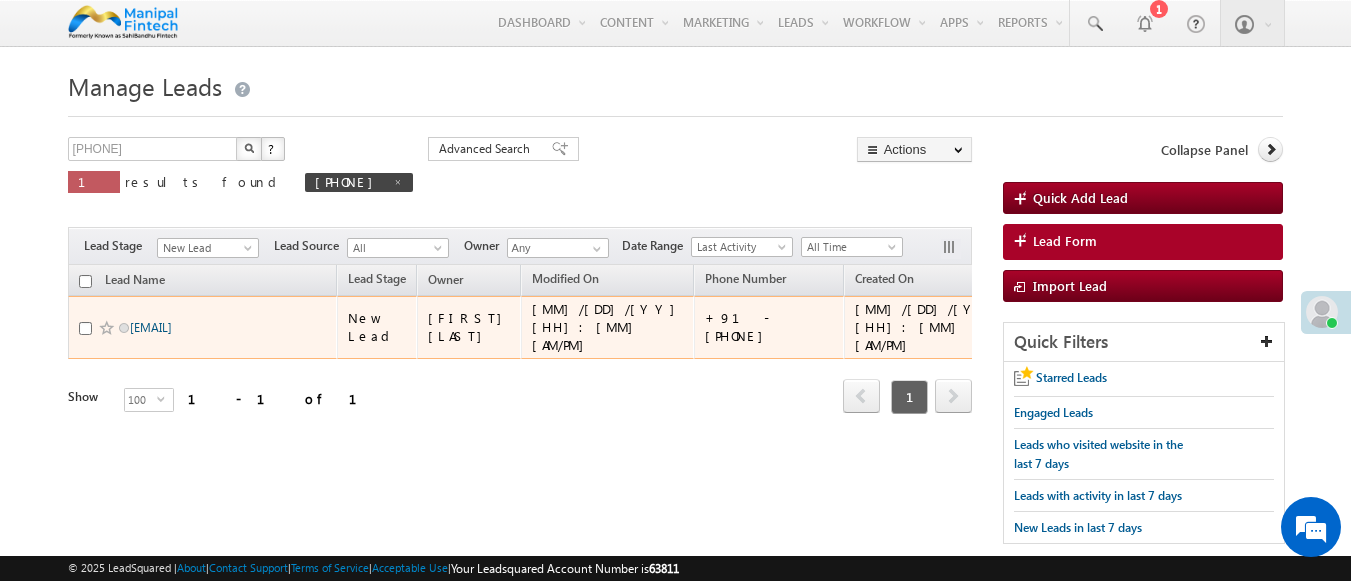scroll, scrollTop: 0, scrollLeft: 0, axis: both 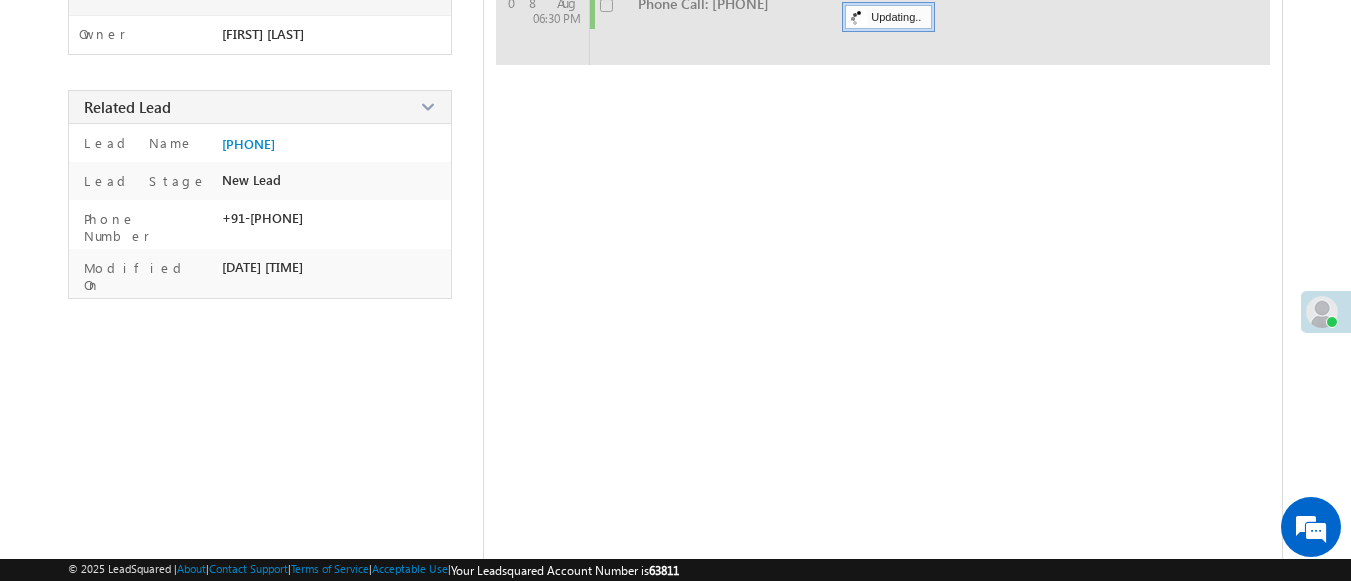 checkbox on "false" 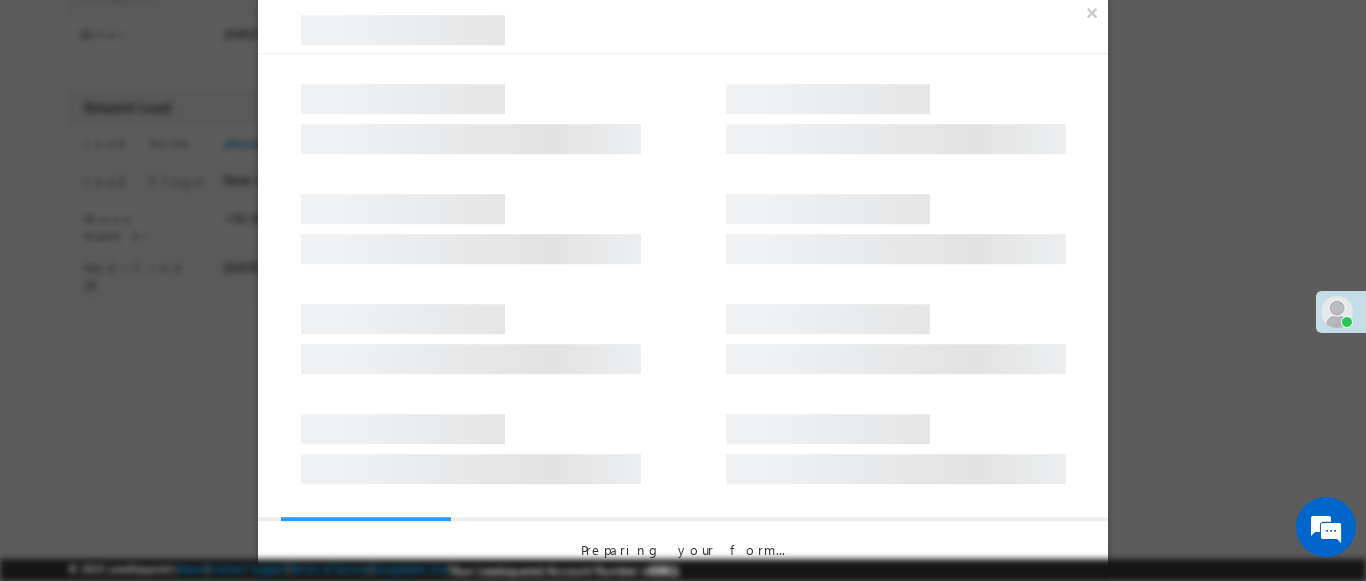 scroll, scrollTop: 0, scrollLeft: 0, axis: both 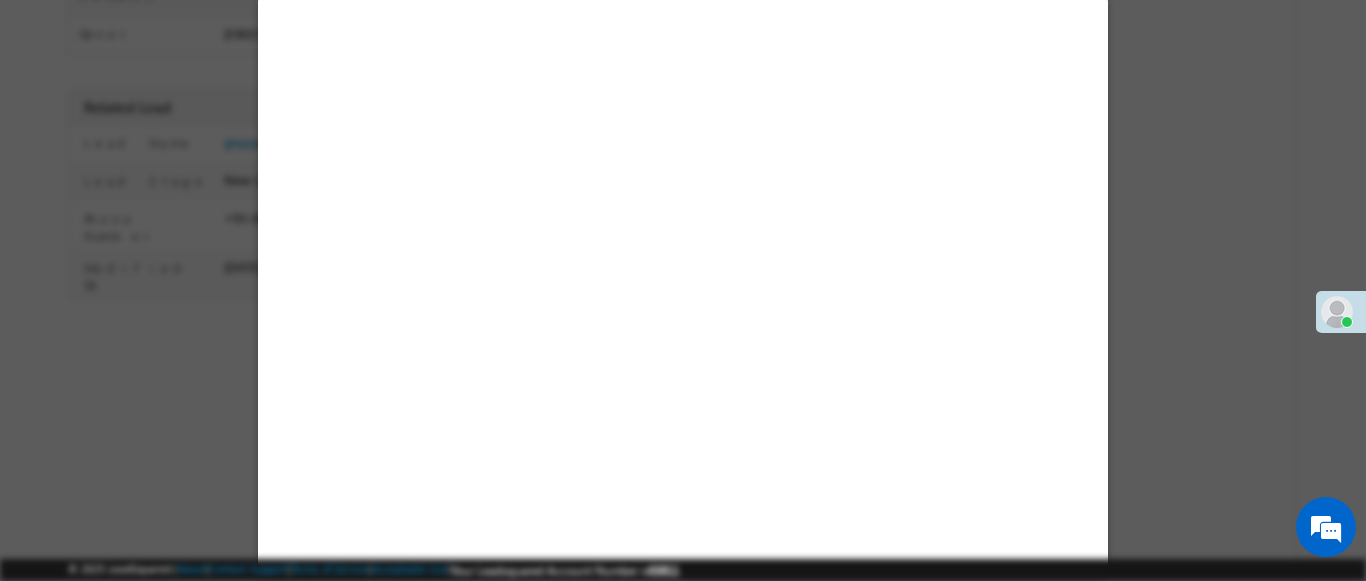 select on "Feedback" 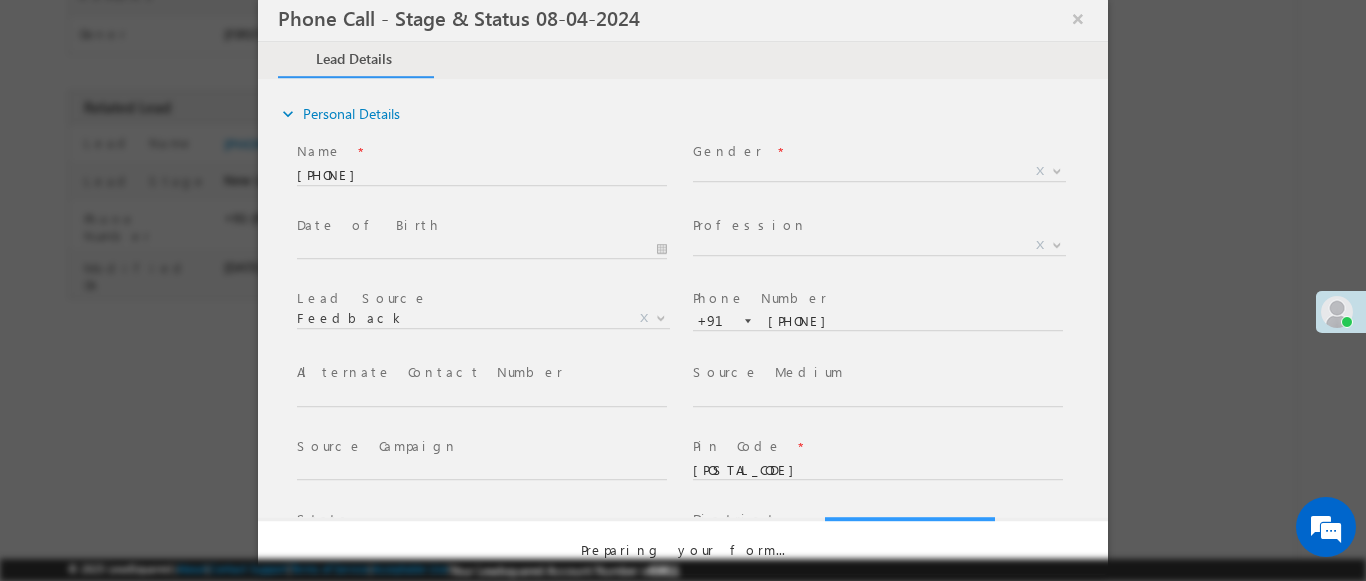 select on "Open" 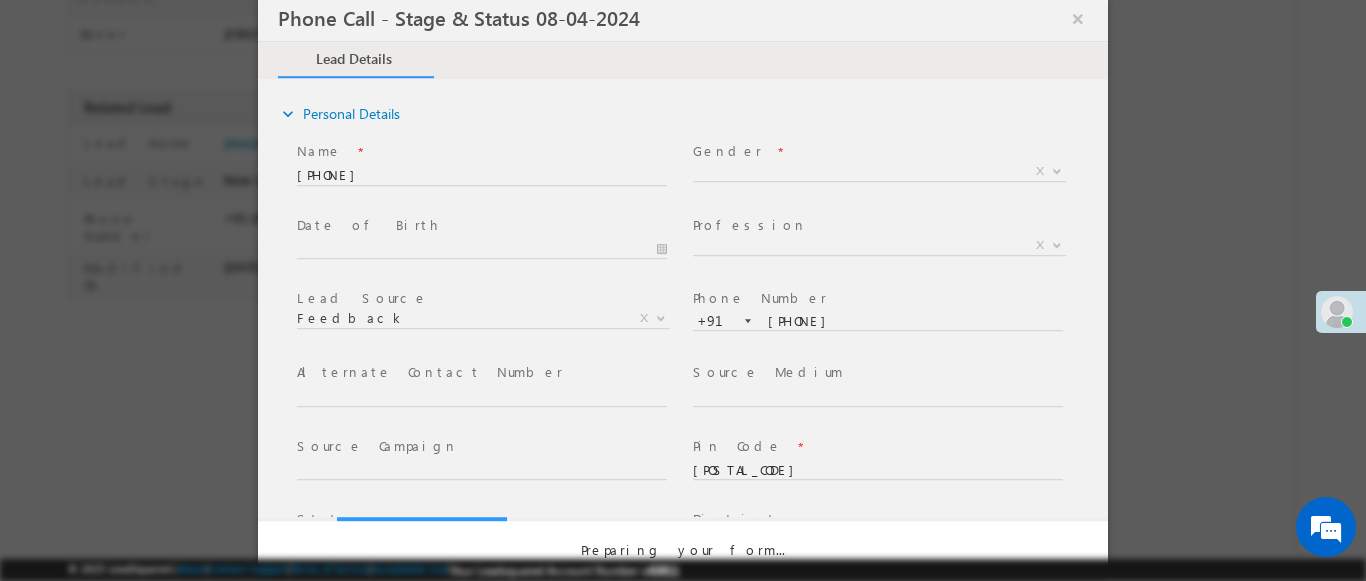 scroll, scrollTop: 0, scrollLeft: 0, axis: both 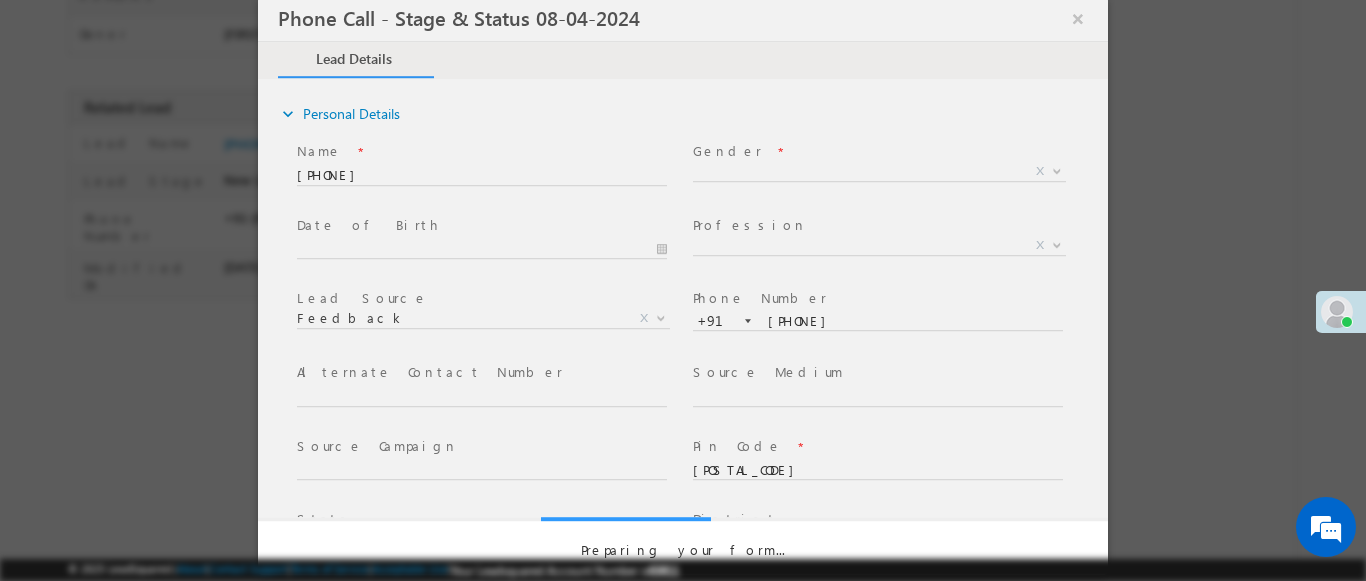 select on "Fresh Lead" 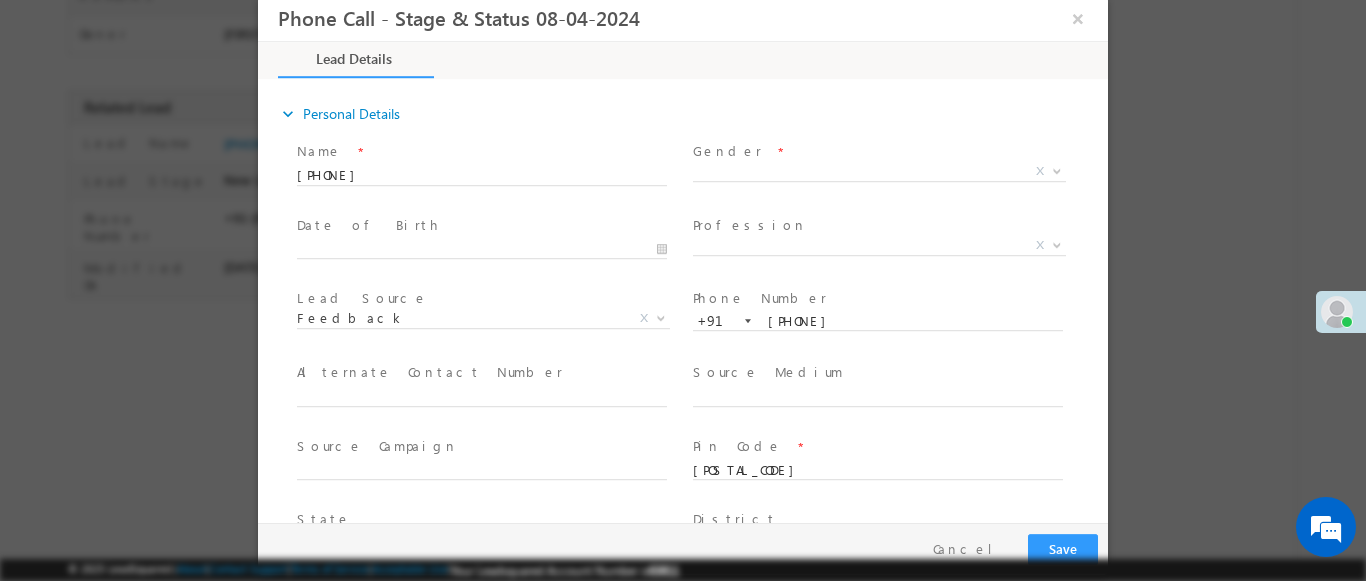 type on "08/08/25 6:25 PM" 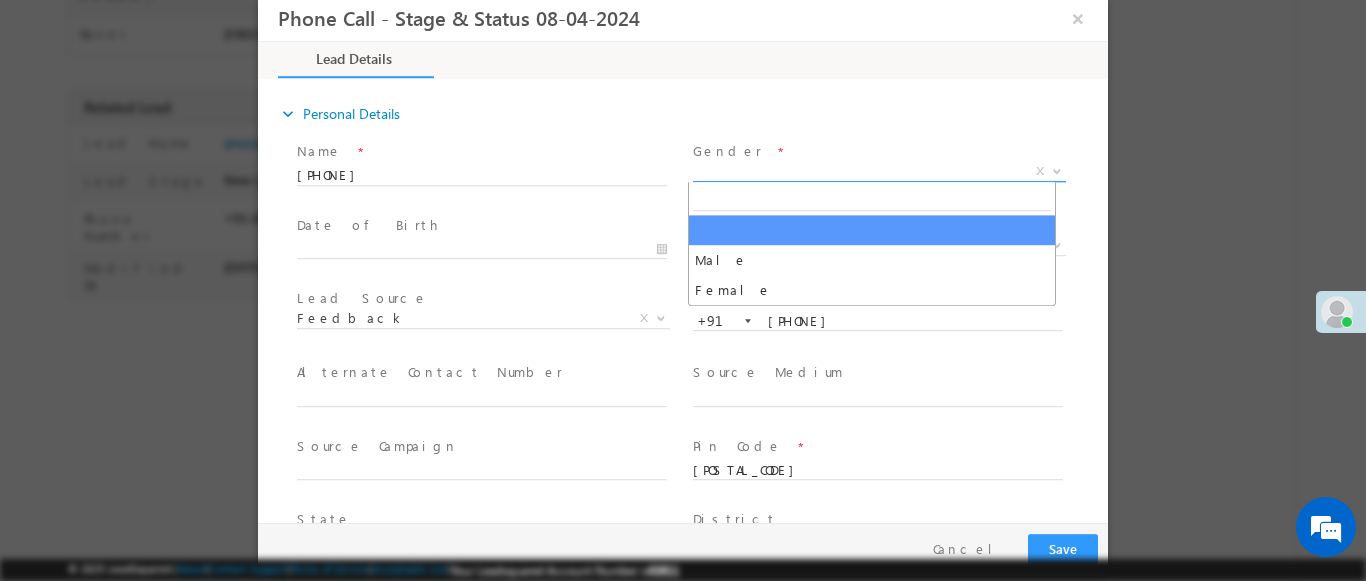 select on "Male" 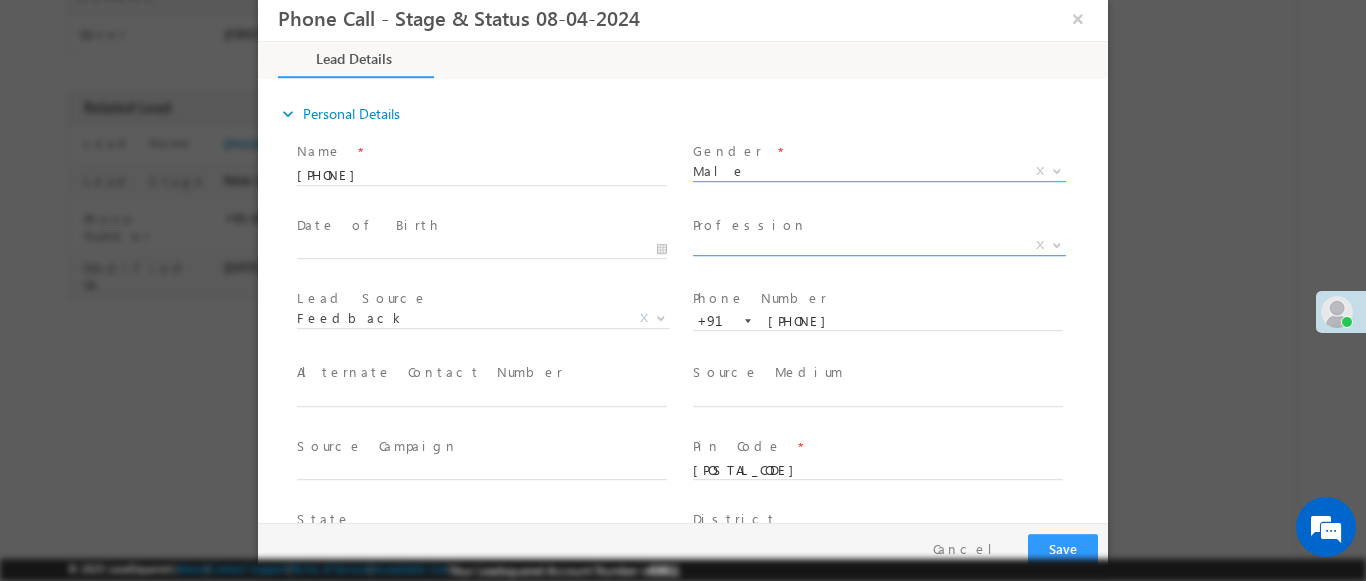 scroll, scrollTop: 665, scrollLeft: 0, axis: vertical 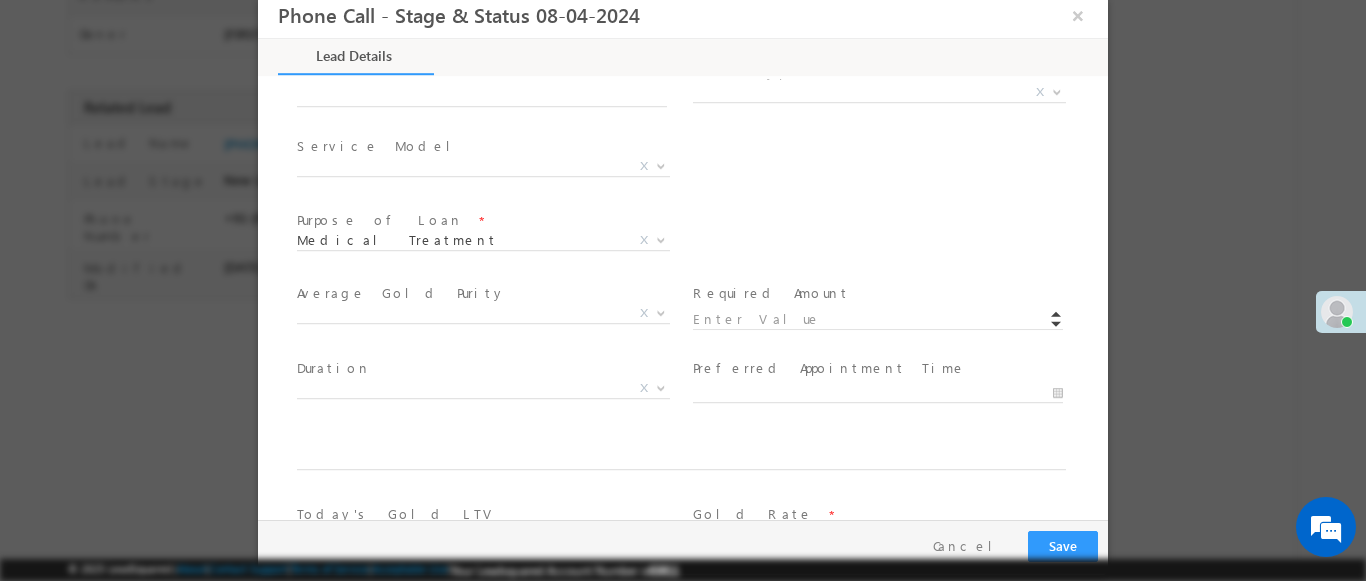 click at bounding box center (1057, 91) 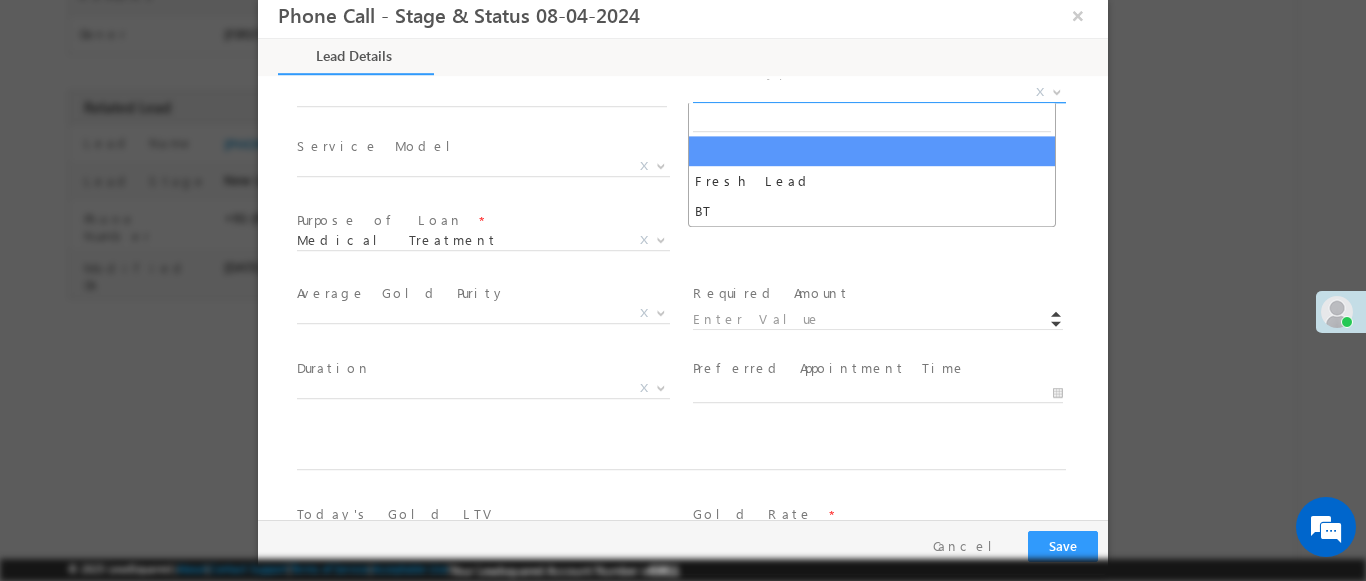 select on "BT" 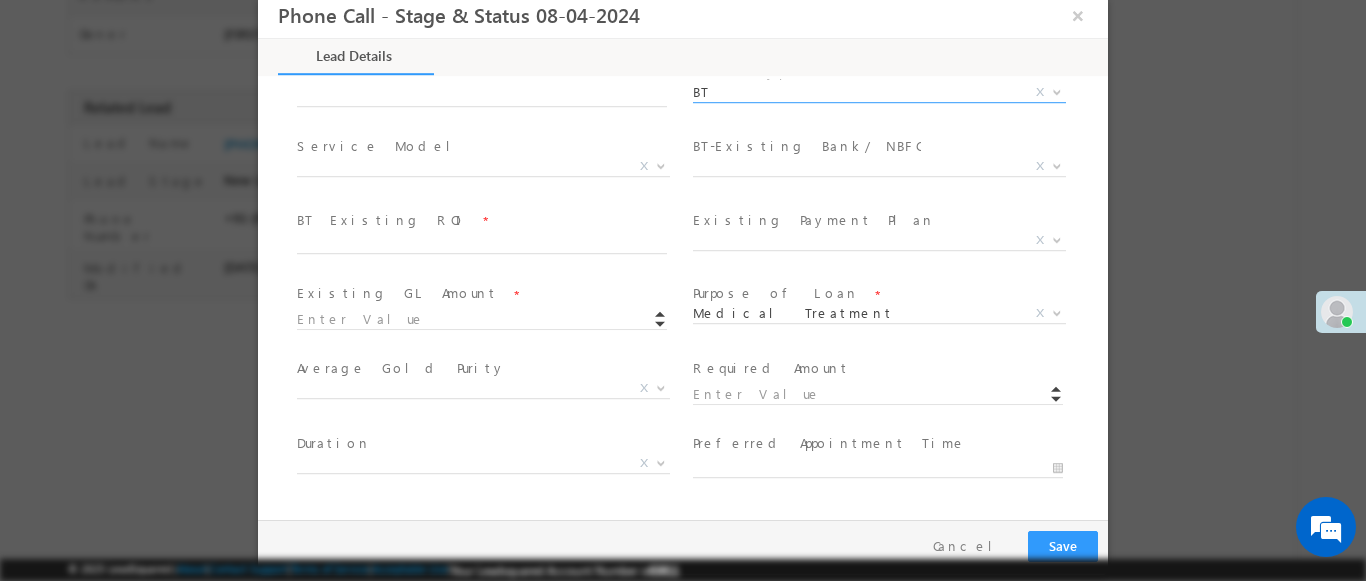 scroll, scrollTop: 739, scrollLeft: 0, axis: vertical 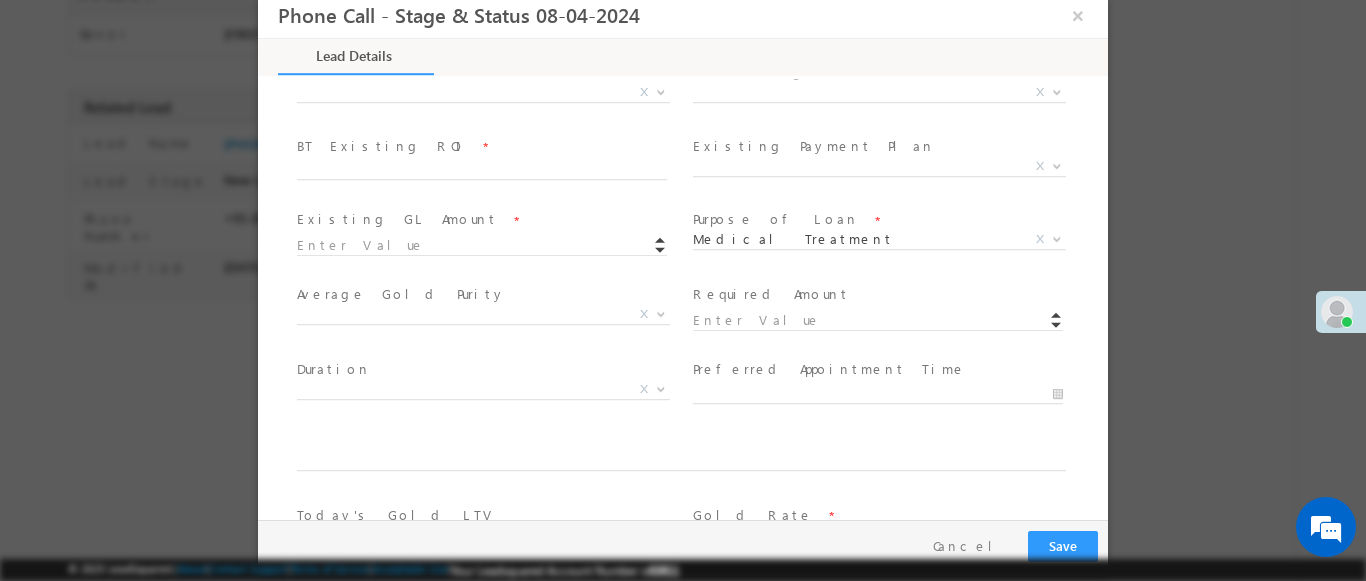 click at bounding box center (661, 91) 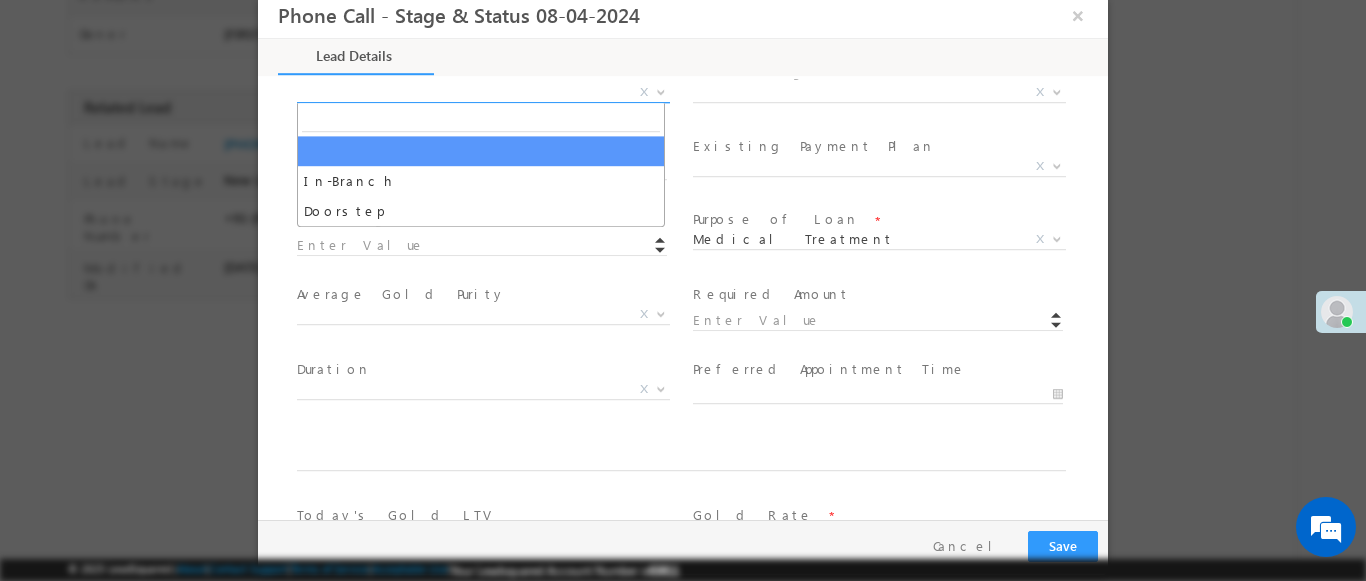 select on "In-Branch" 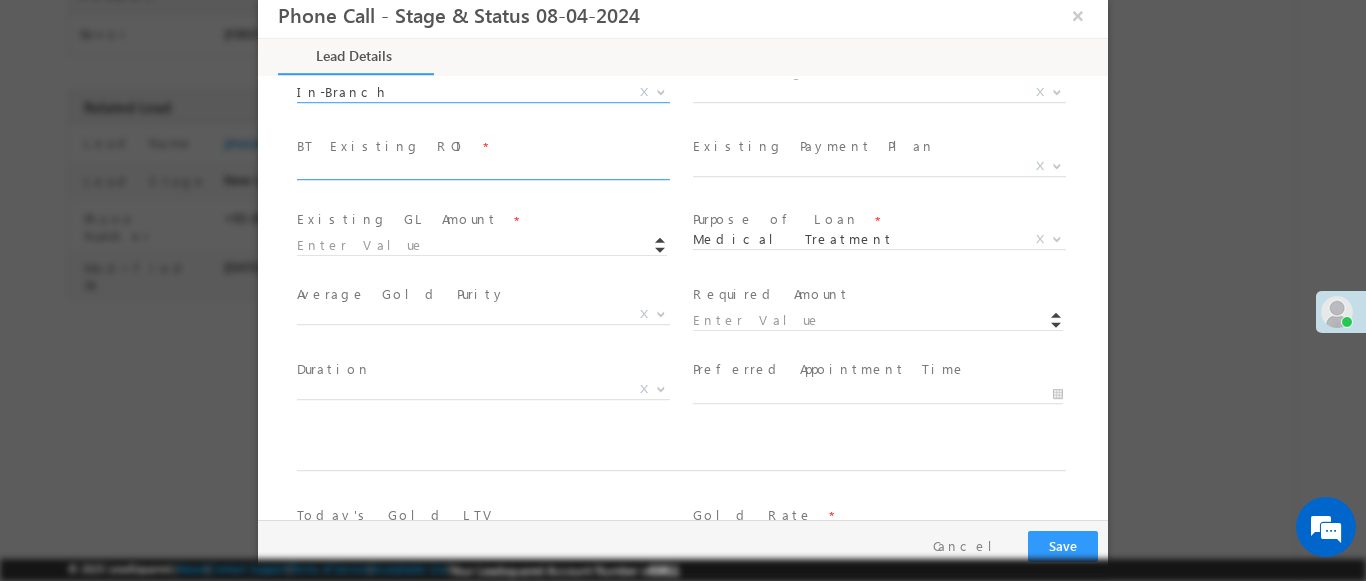 click at bounding box center [1057, 91] 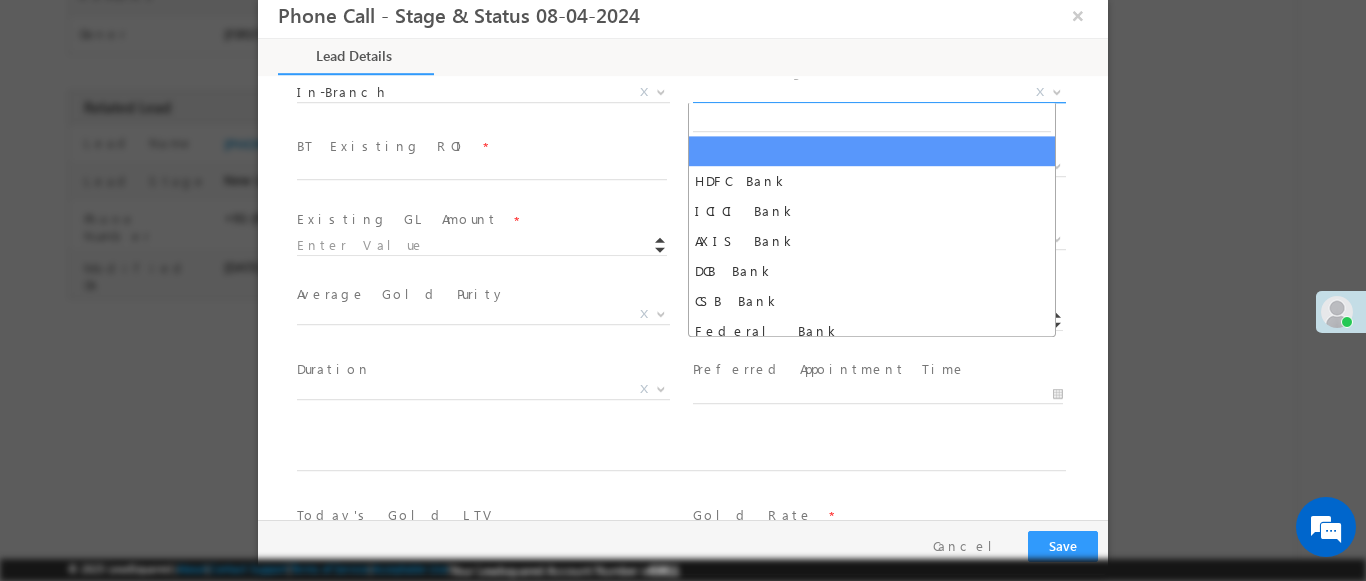 select on "DCB Bank" 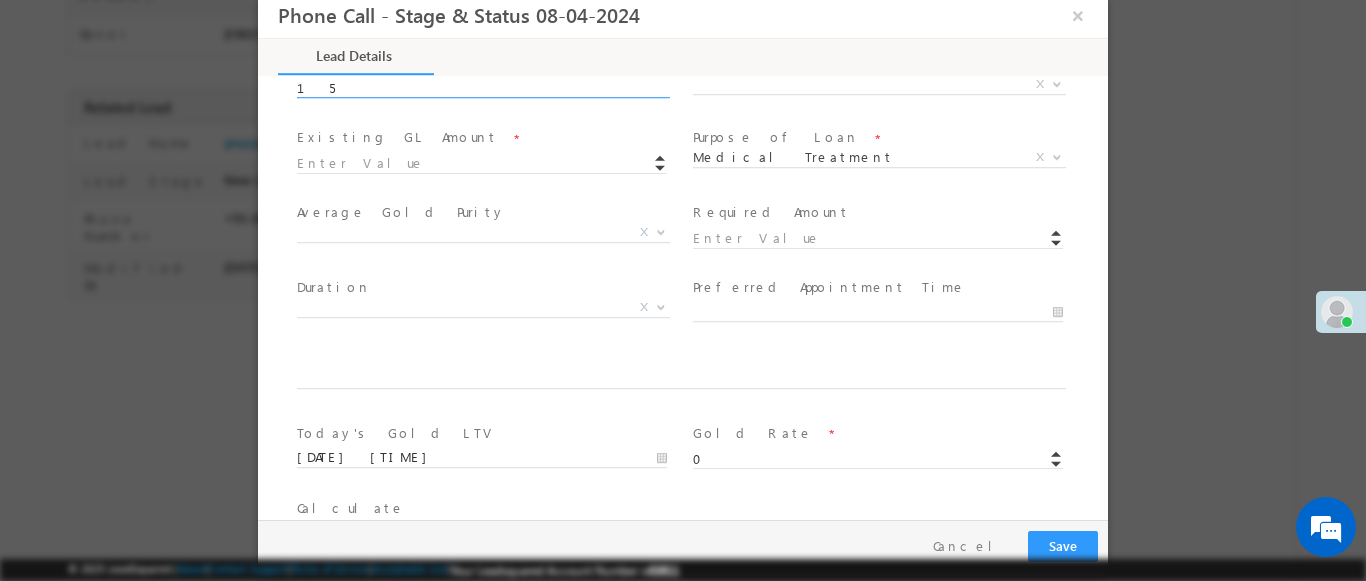 scroll, scrollTop: 813, scrollLeft: 0, axis: vertical 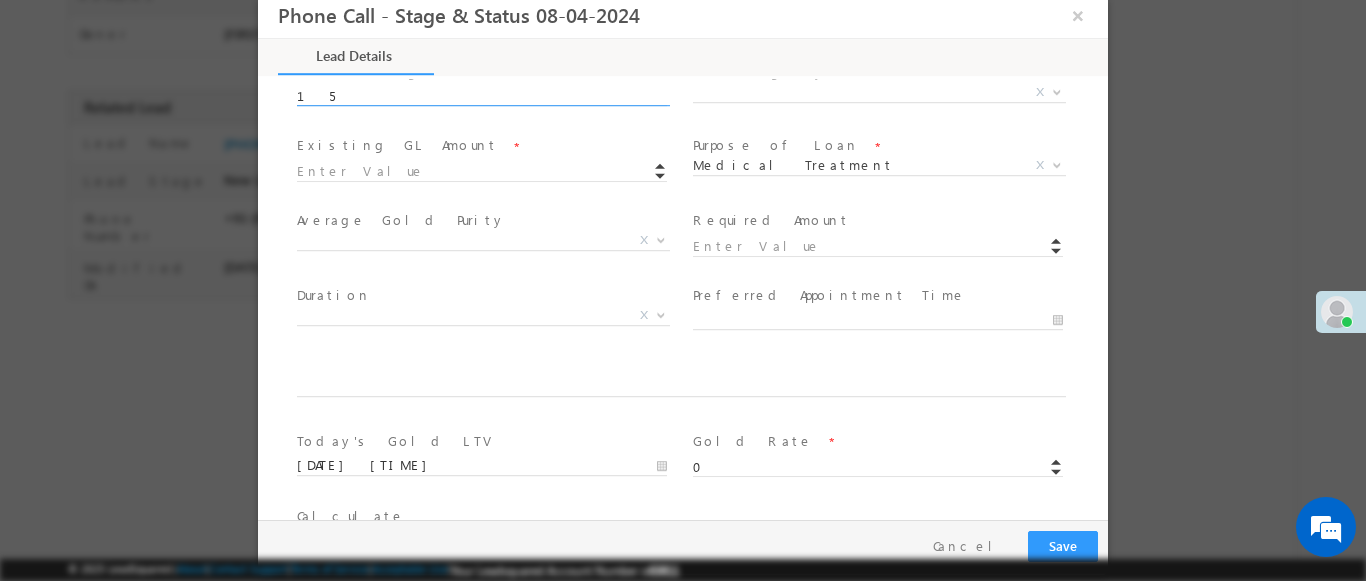type on "15" 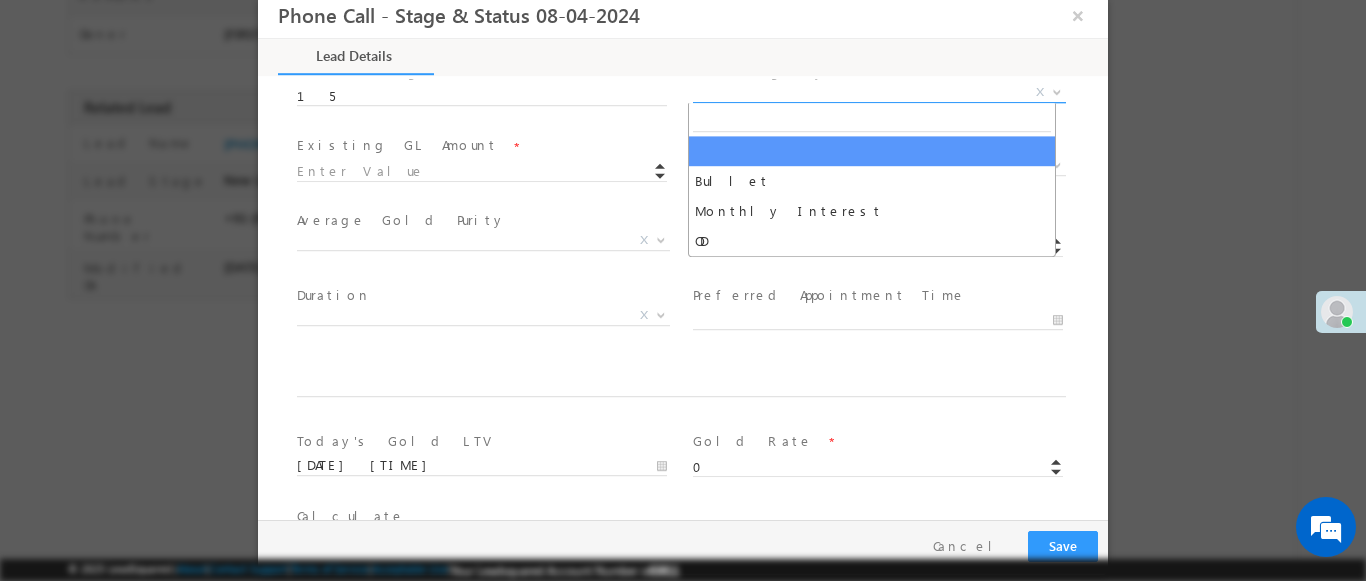 select on "Monthly Interest" 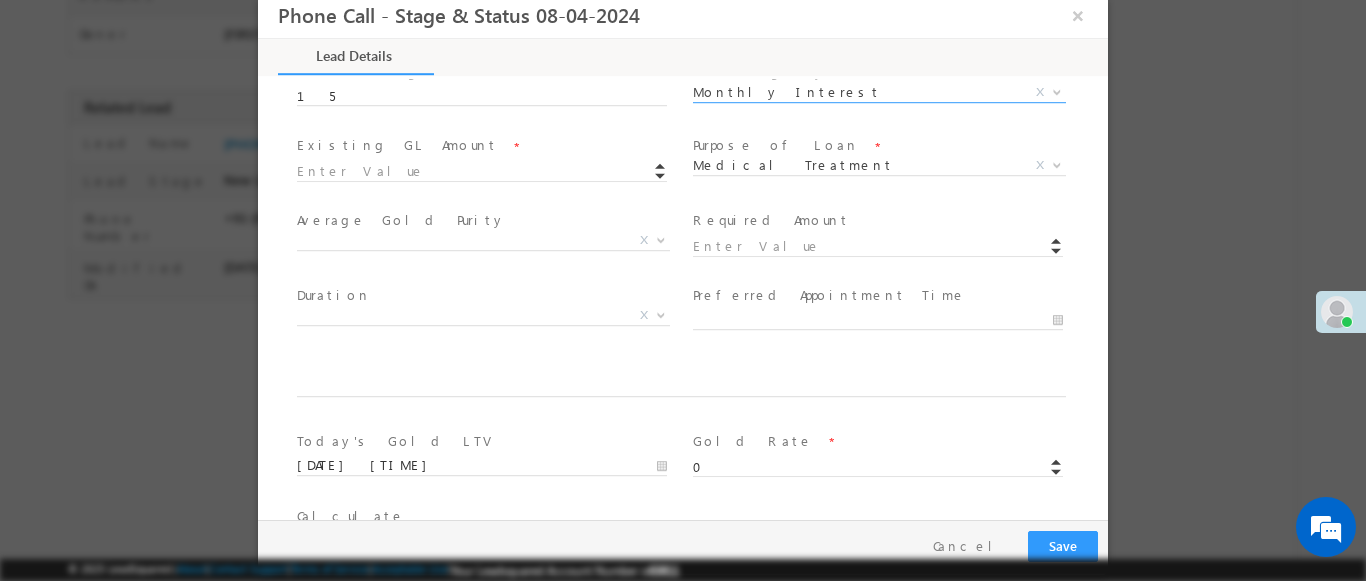 scroll, scrollTop: 3, scrollLeft: 0, axis: vertical 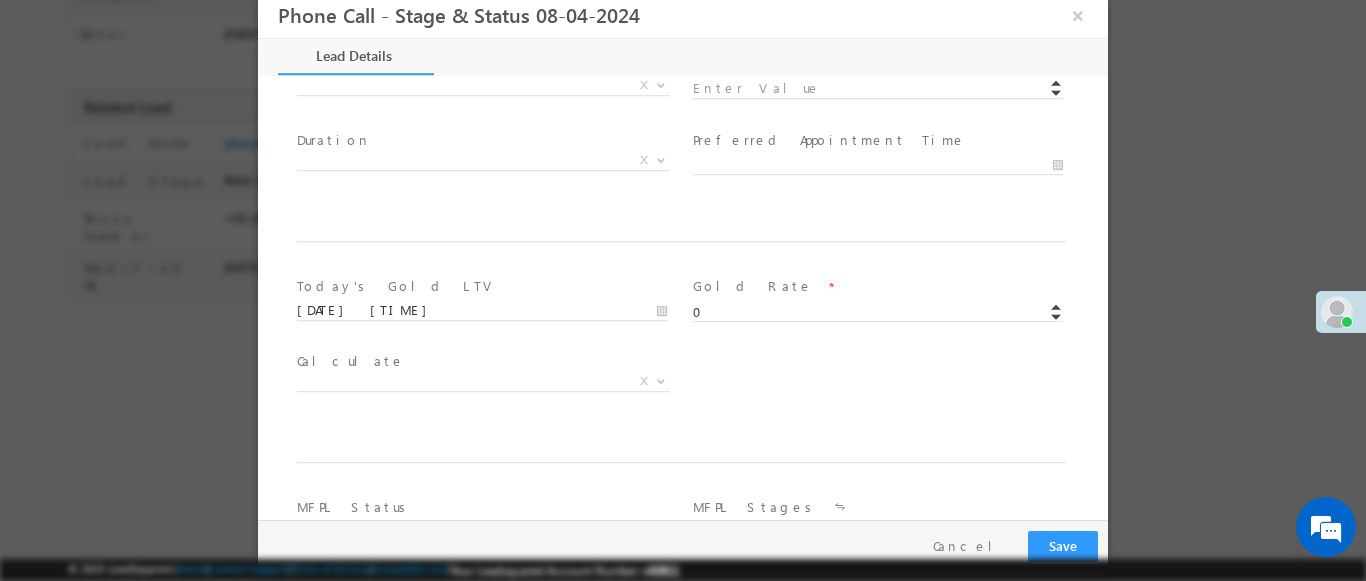 type on "247890.00" 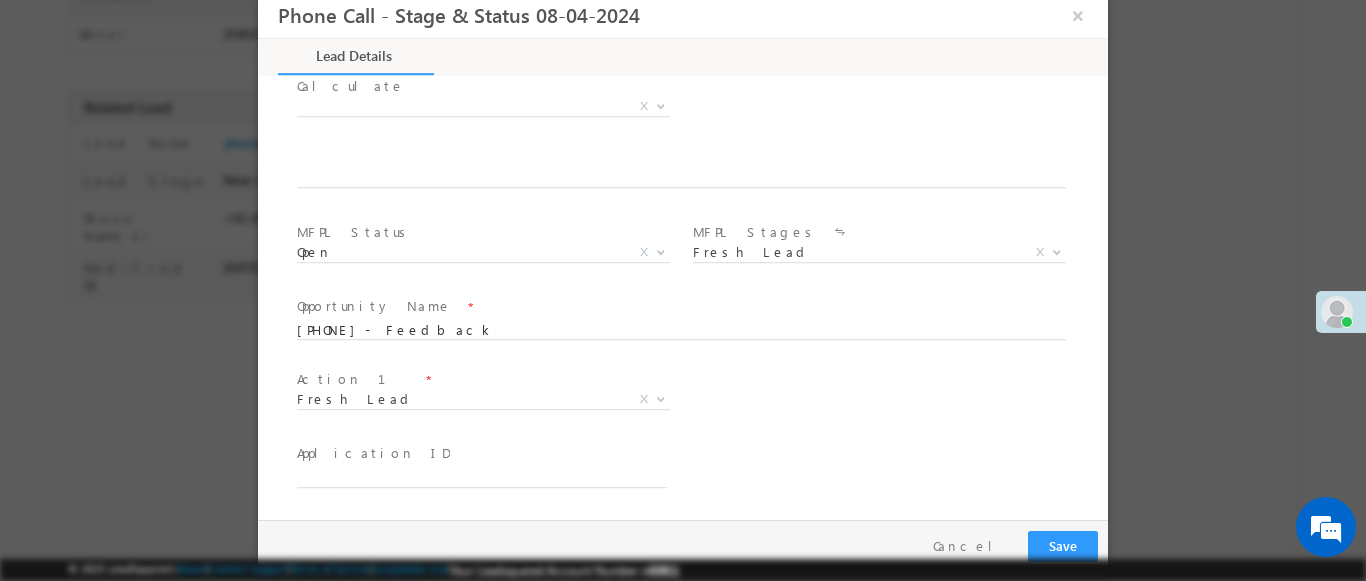 click at bounding box center [661, 398] 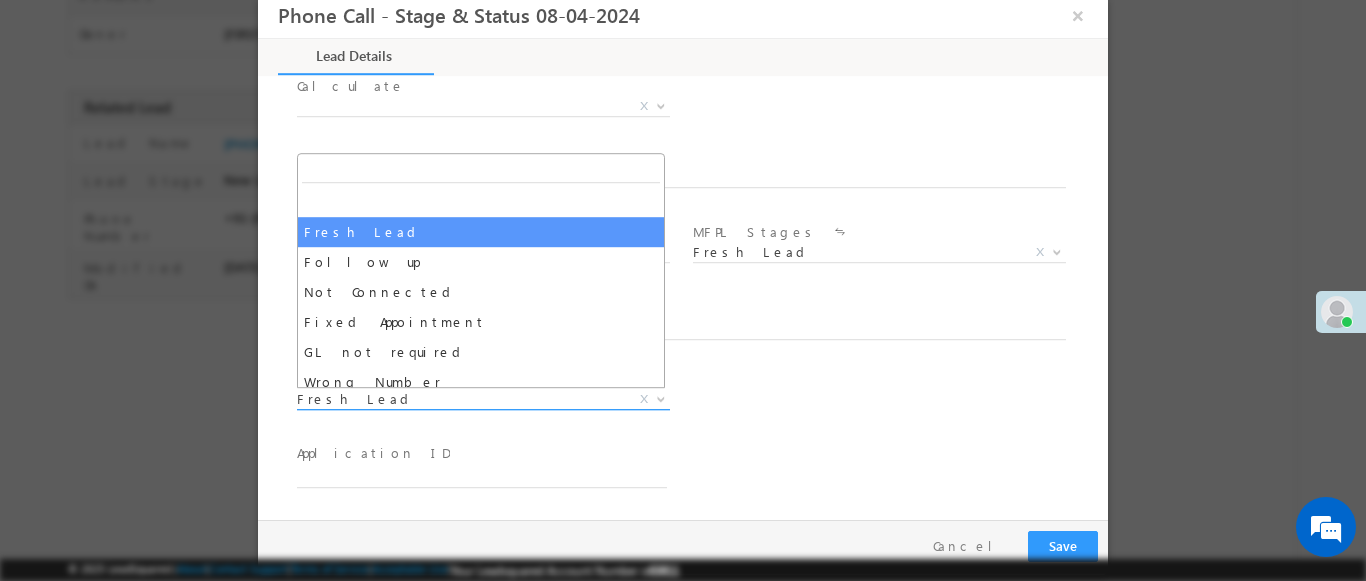 select on "Fixed Appointment" 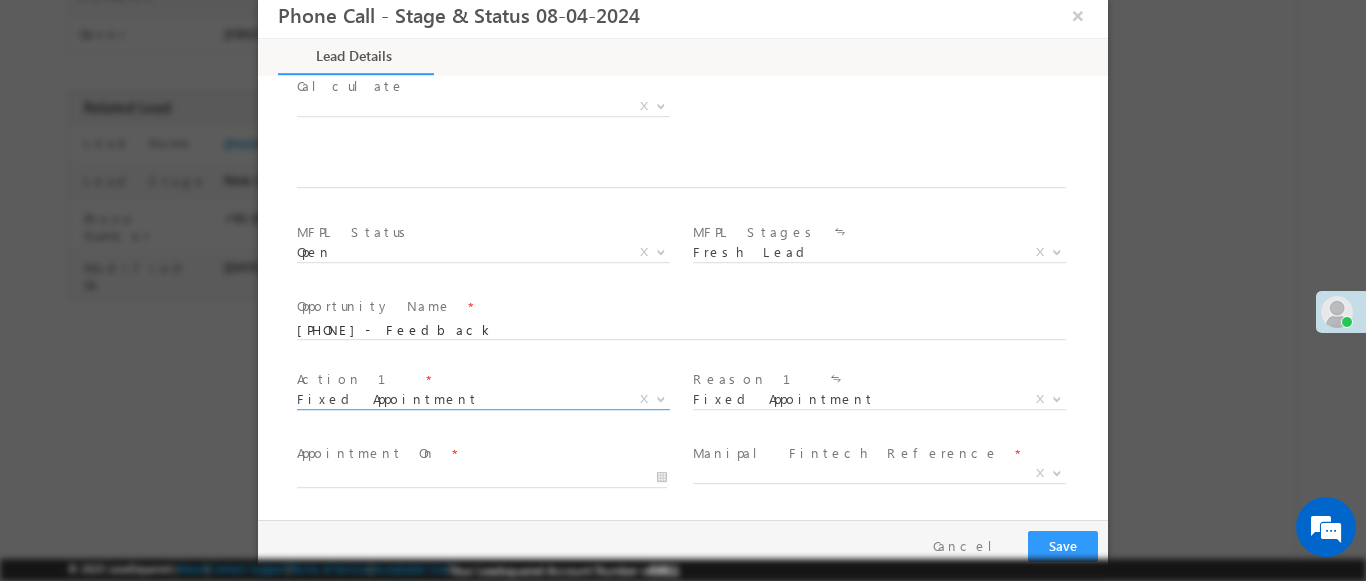 scroll, scrollTop: 1390, scrollLeft: 0, axis: vertical 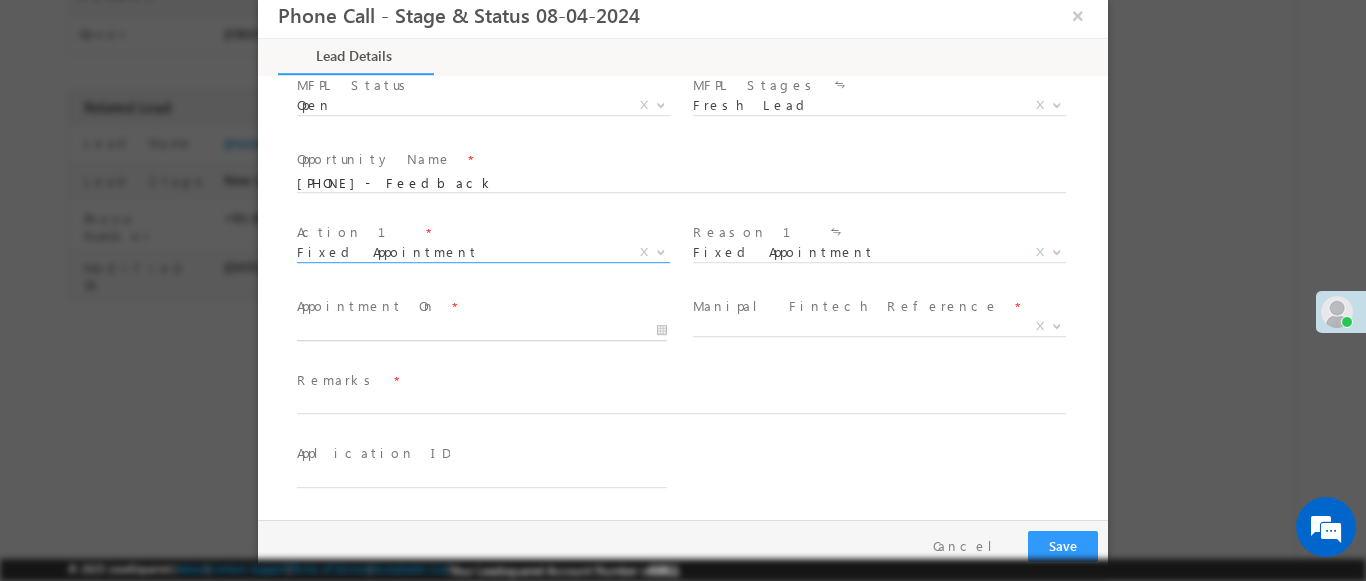 click at bounding box center [482, 331] 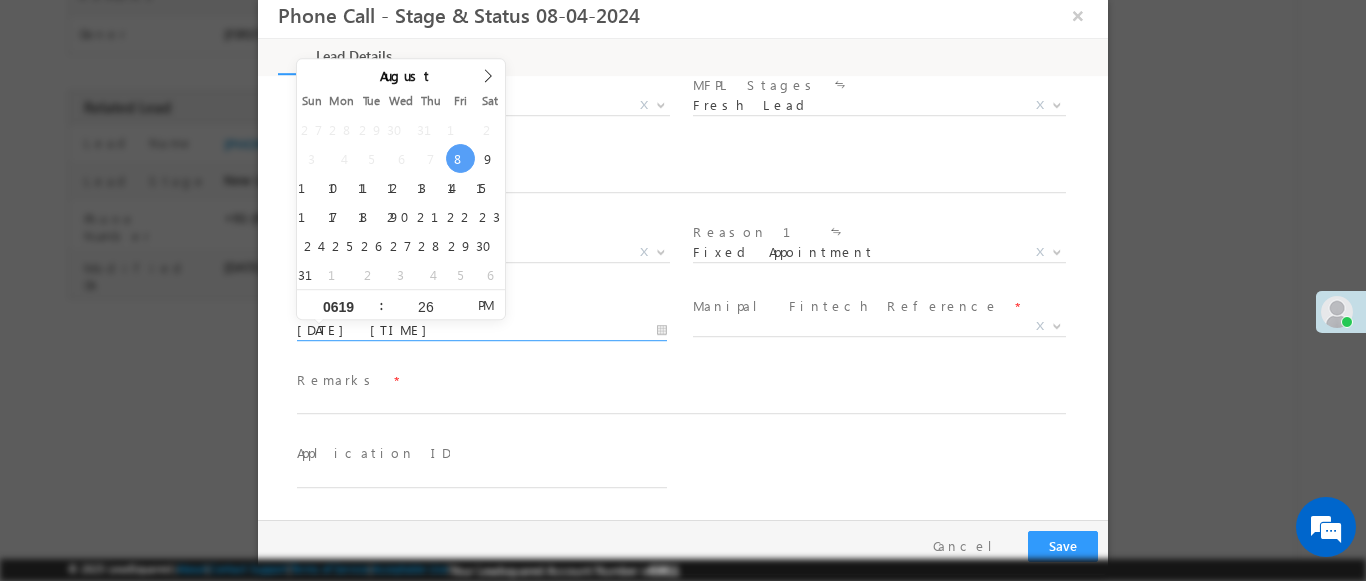 type on "0619" 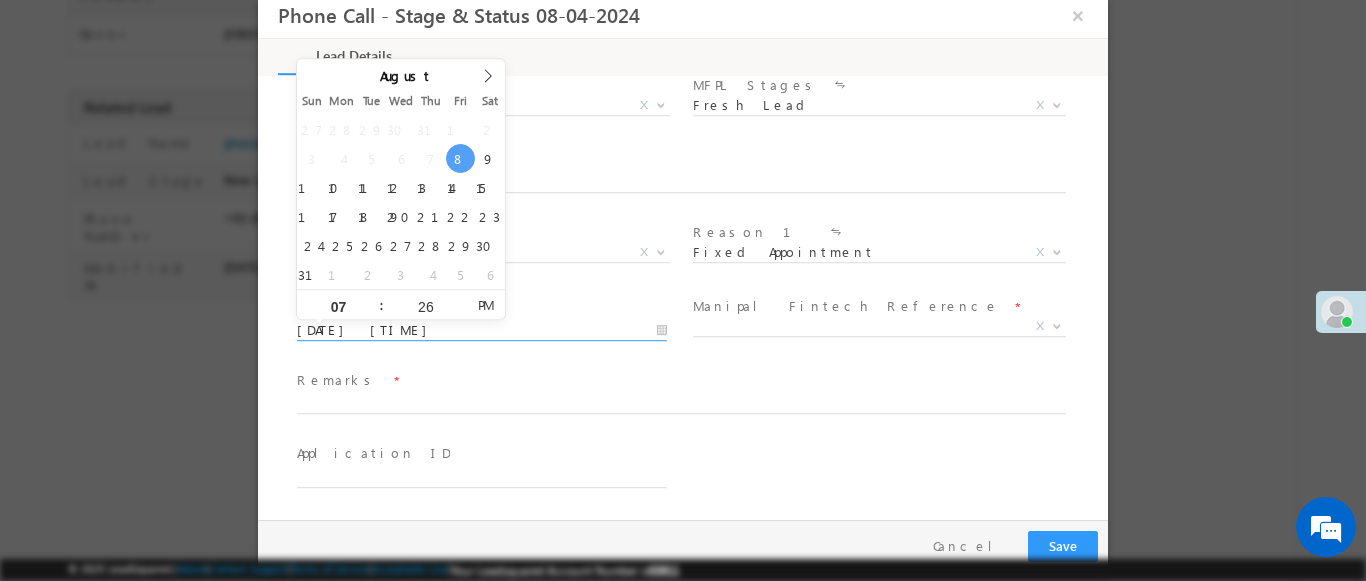 click at bounding box center (1057, 325) 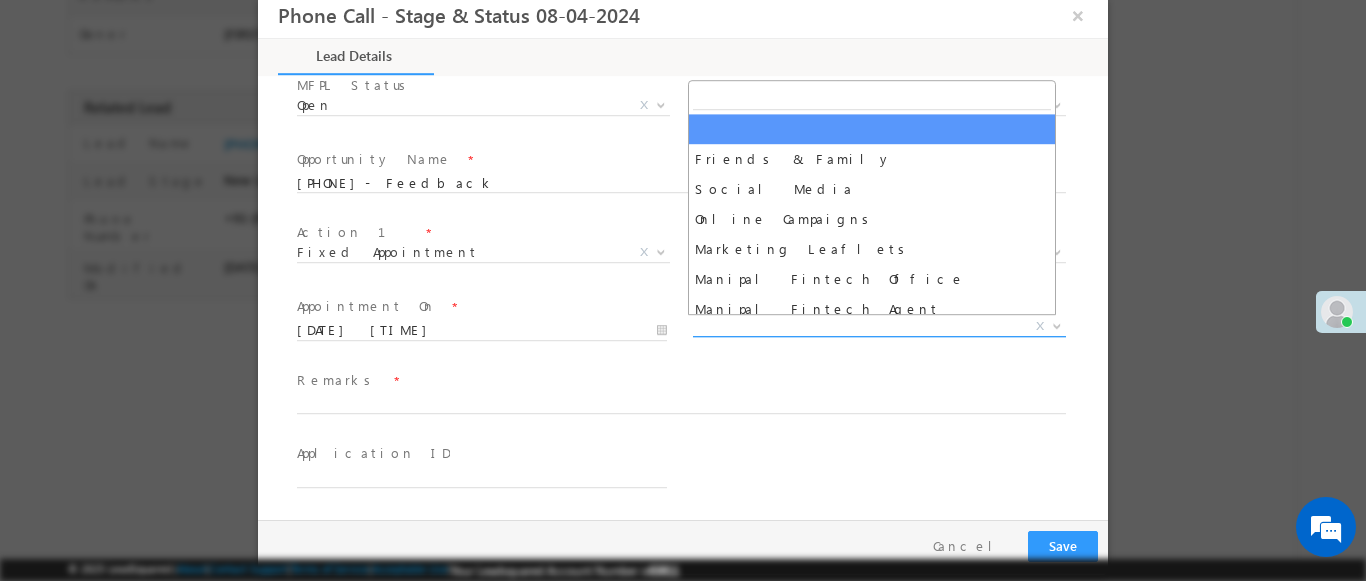 select on "Friends & Family" 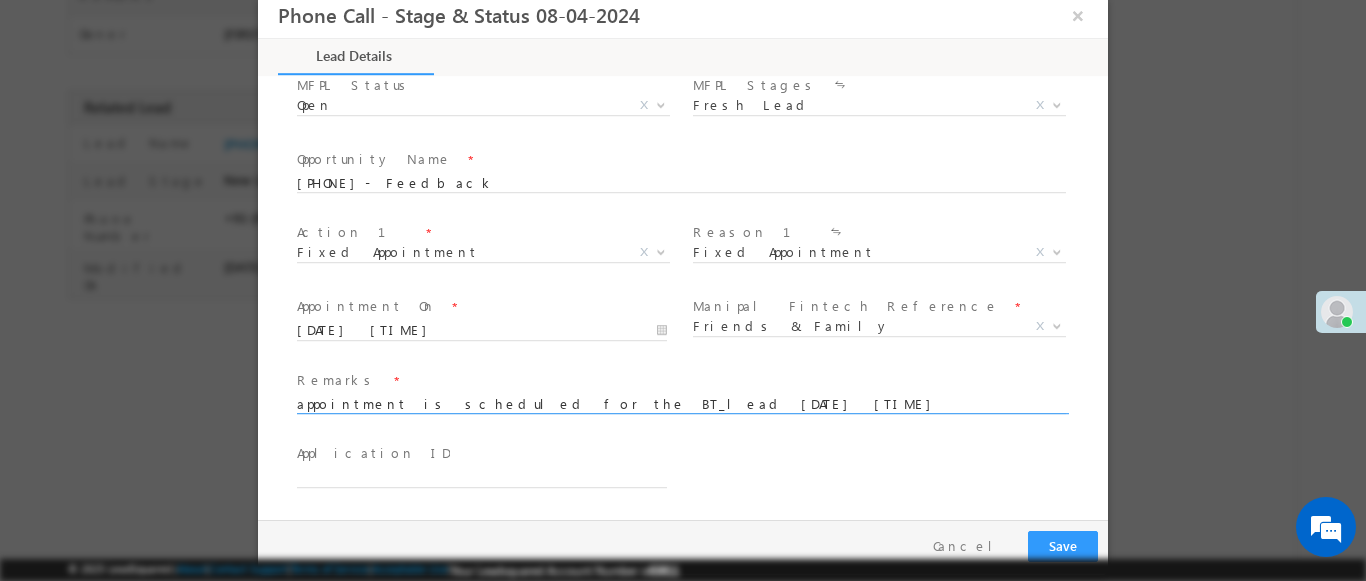 type on "appointment is scheduled for the BT_lead 2025-08-08 18:26:01" 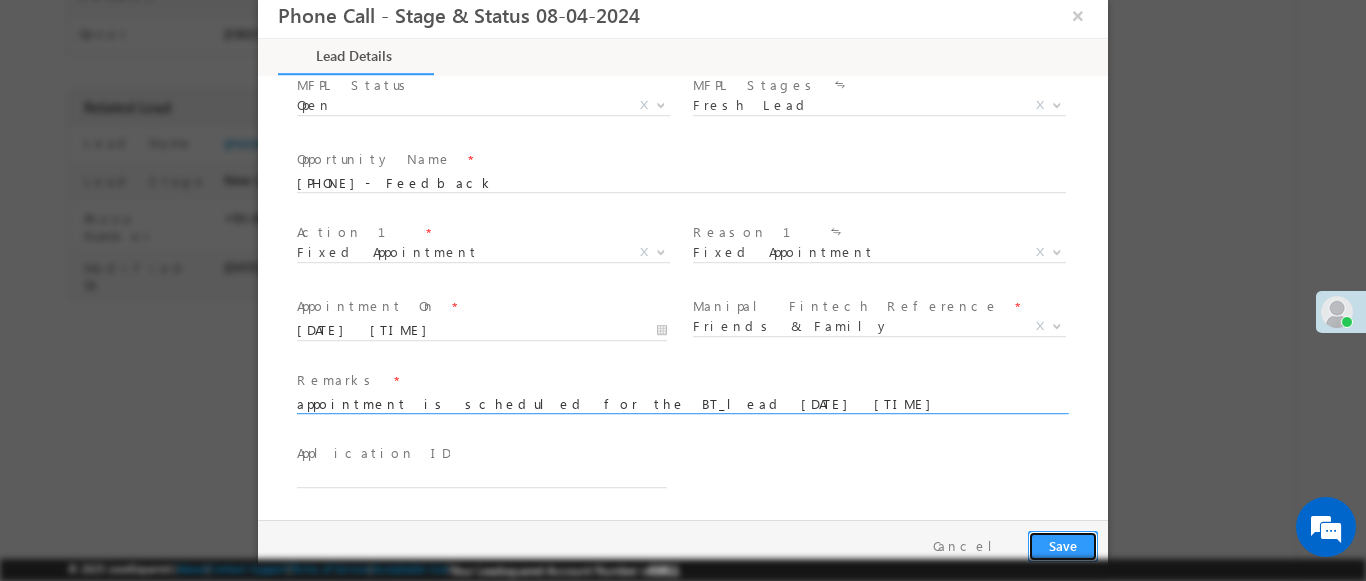 click on "Save" at bounding box center [1063, 546] 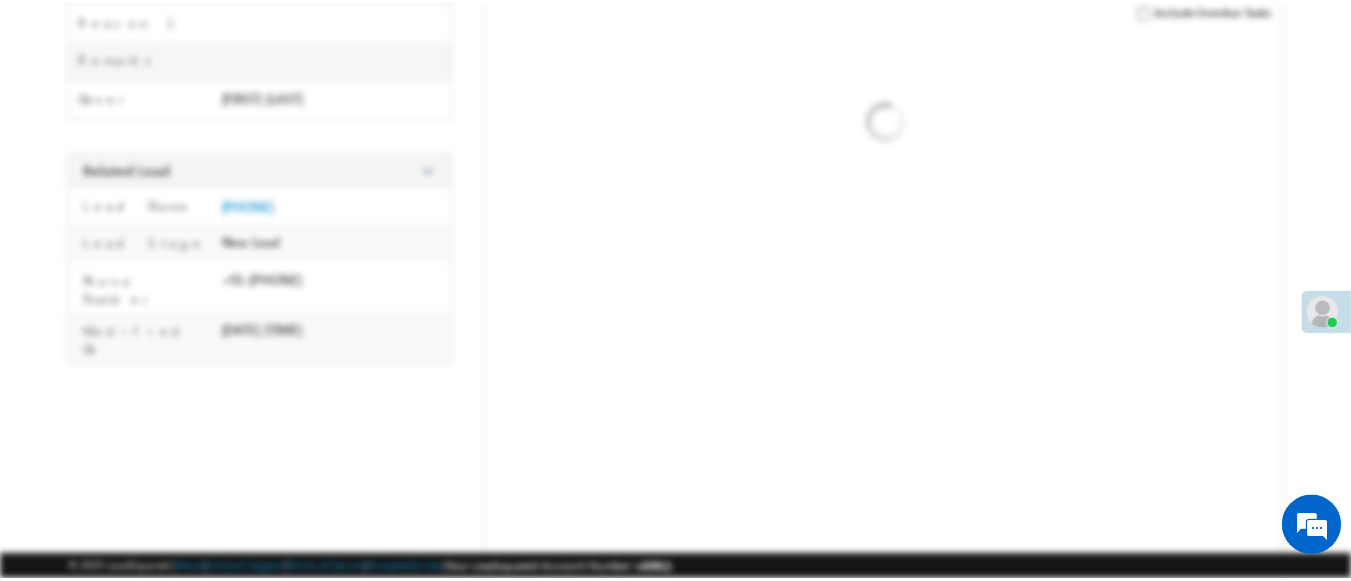 scroll, scrollTop: 419, scrollLeft: 0, axis: vertical 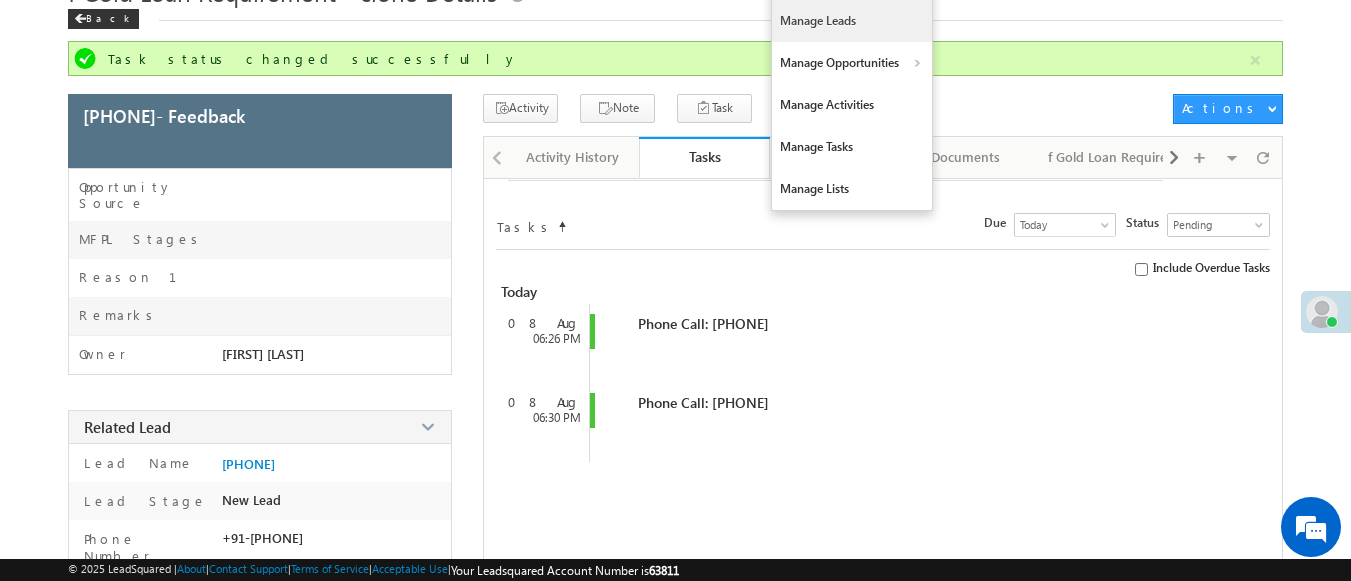 click on "Manage Leads" at bounding box center (852, 21) 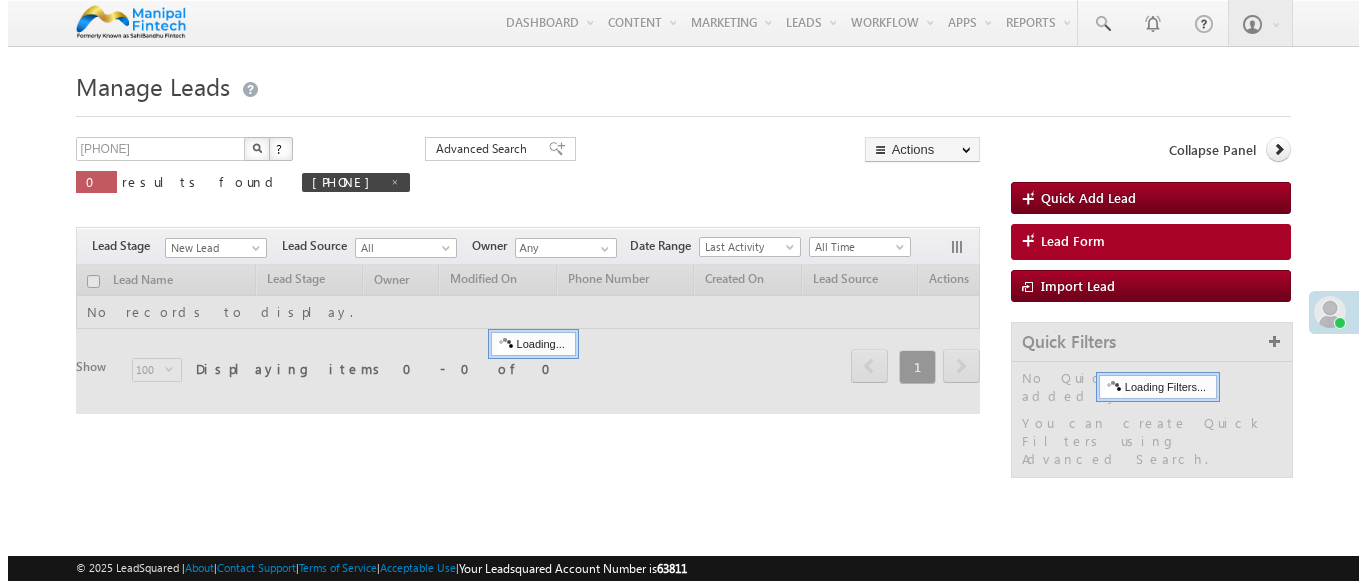 scroll, scrollTop: 0, scrollLeft: 0, axis: both 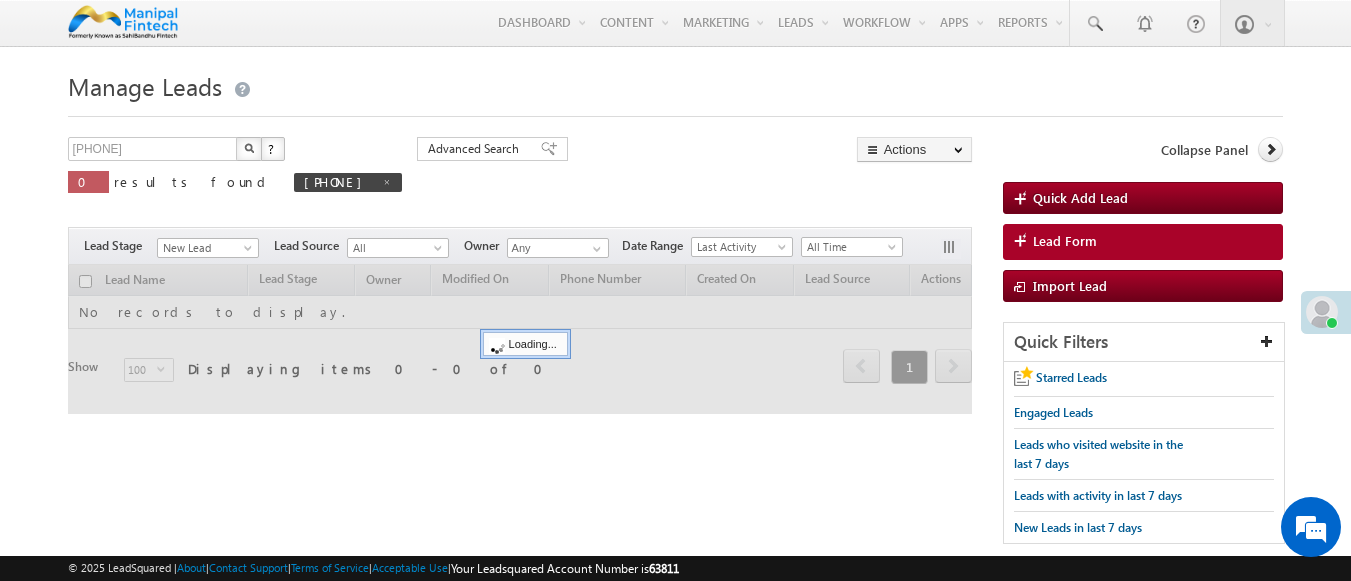 click on "Lead Form" at bounding box center (1065, 241) 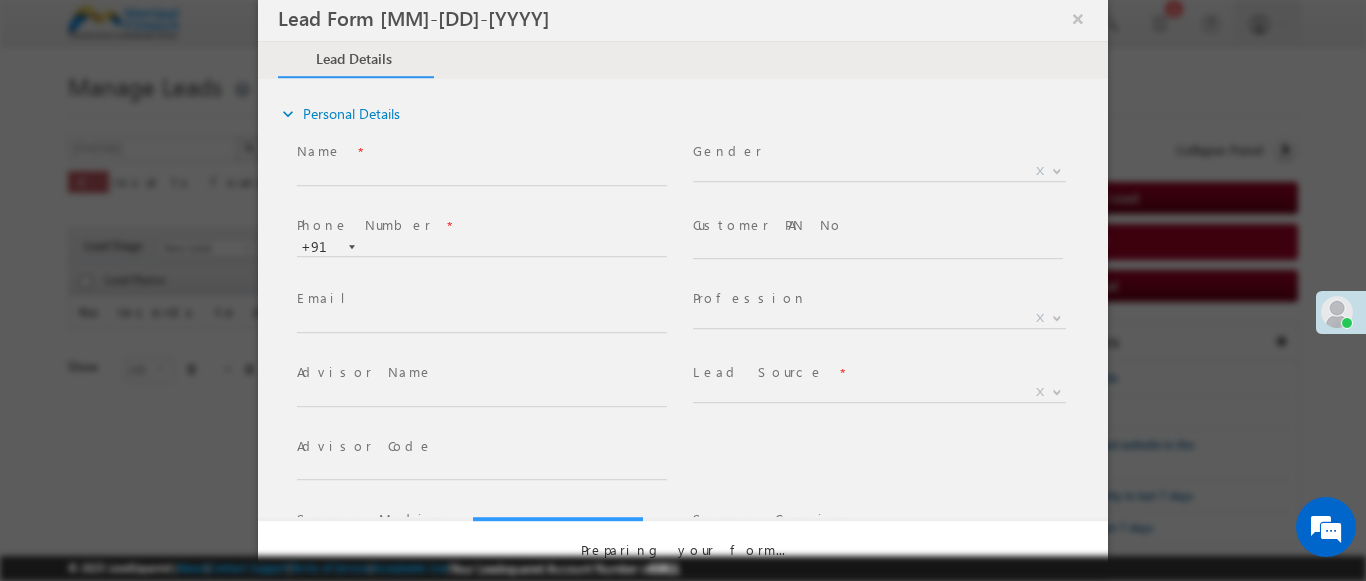 select on "Open" 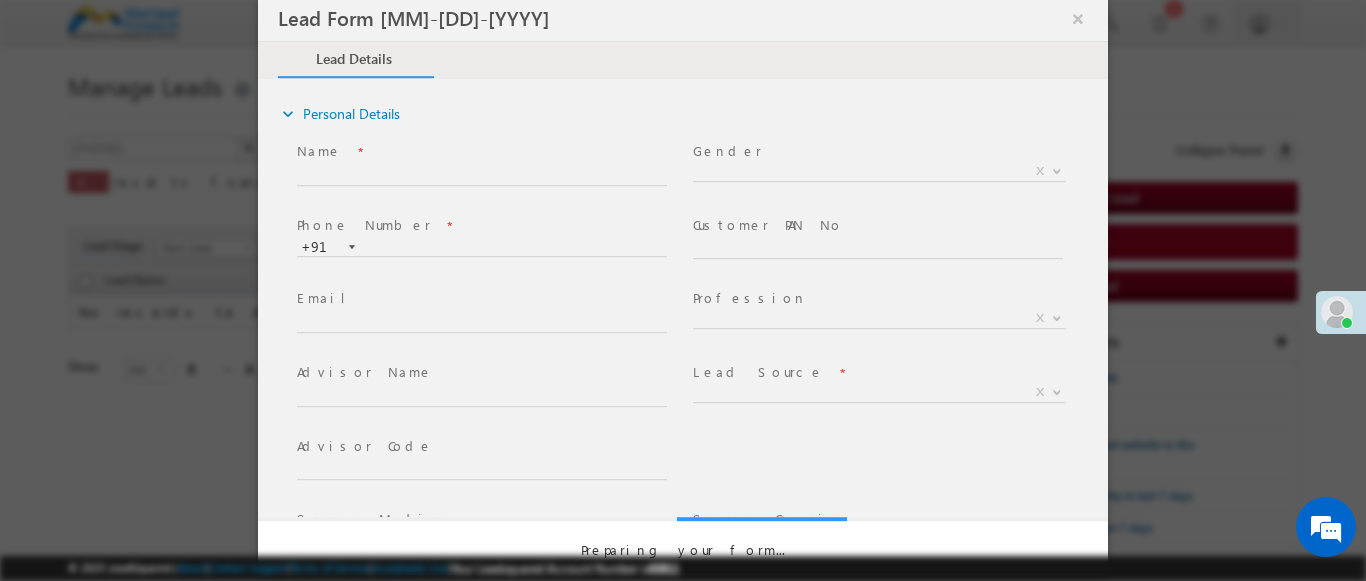 scroll, scrollTop: 0, scrollLeft: 0, axis: both 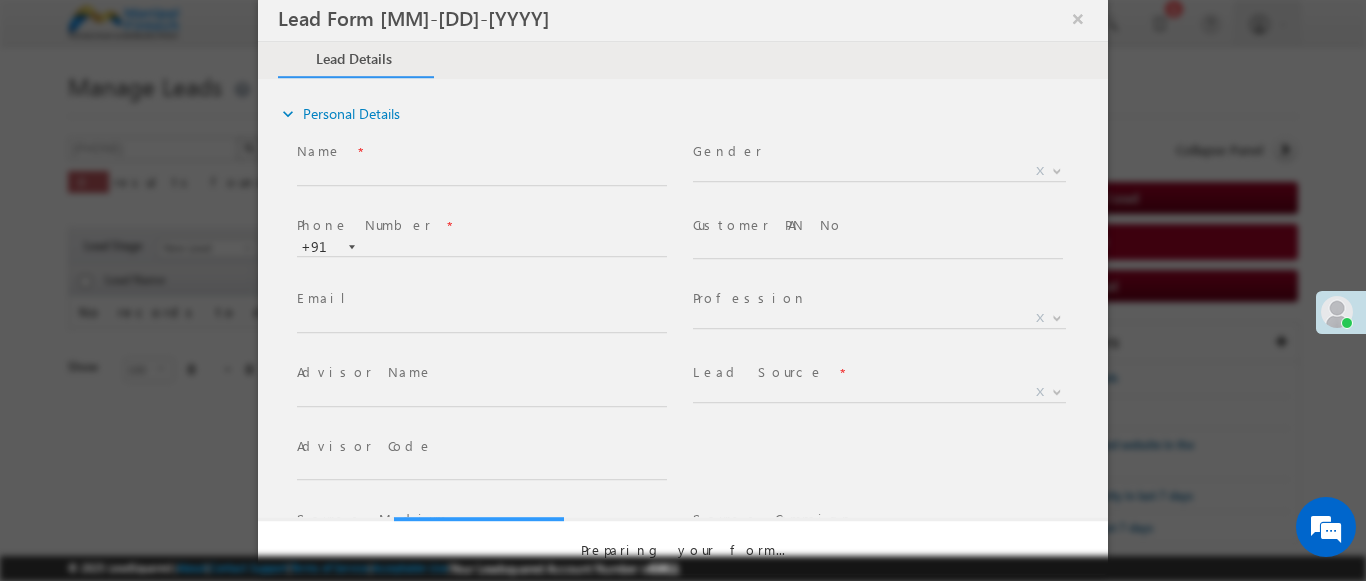select on "Prospecting" 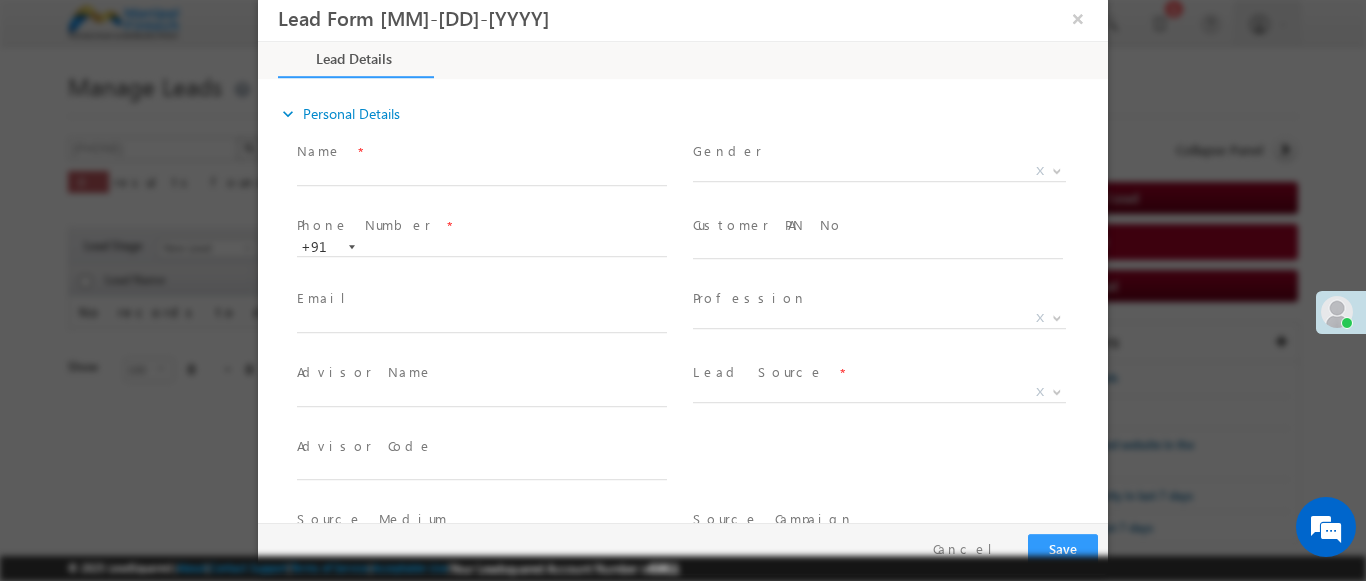 type on "0" 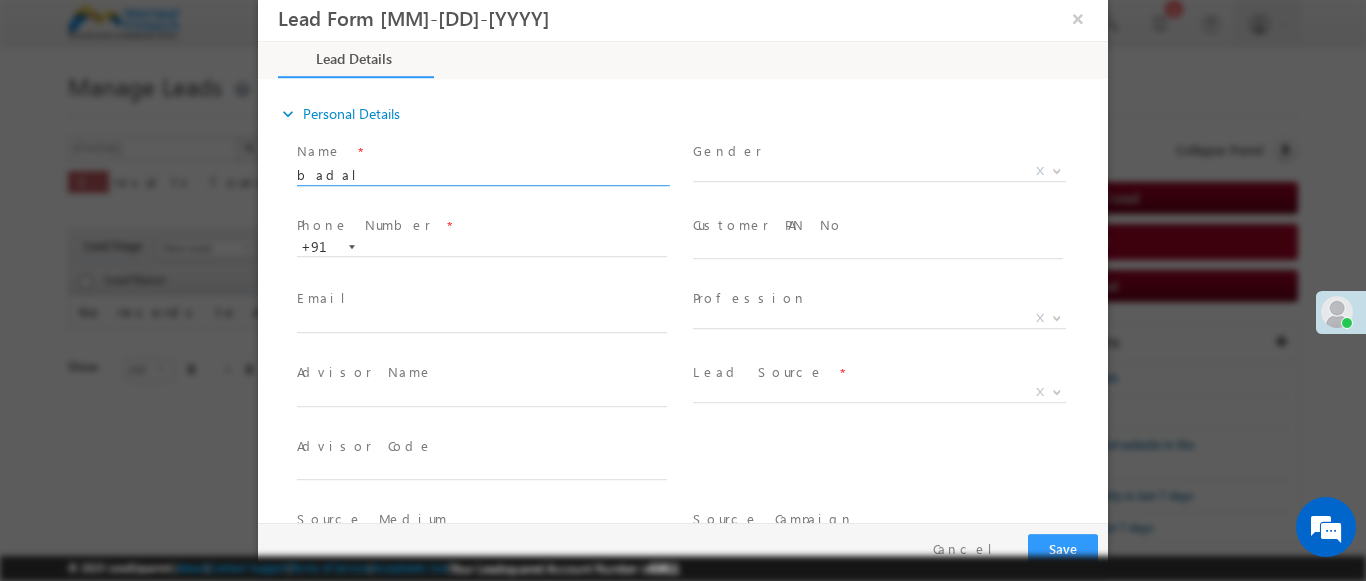 type on "badal" 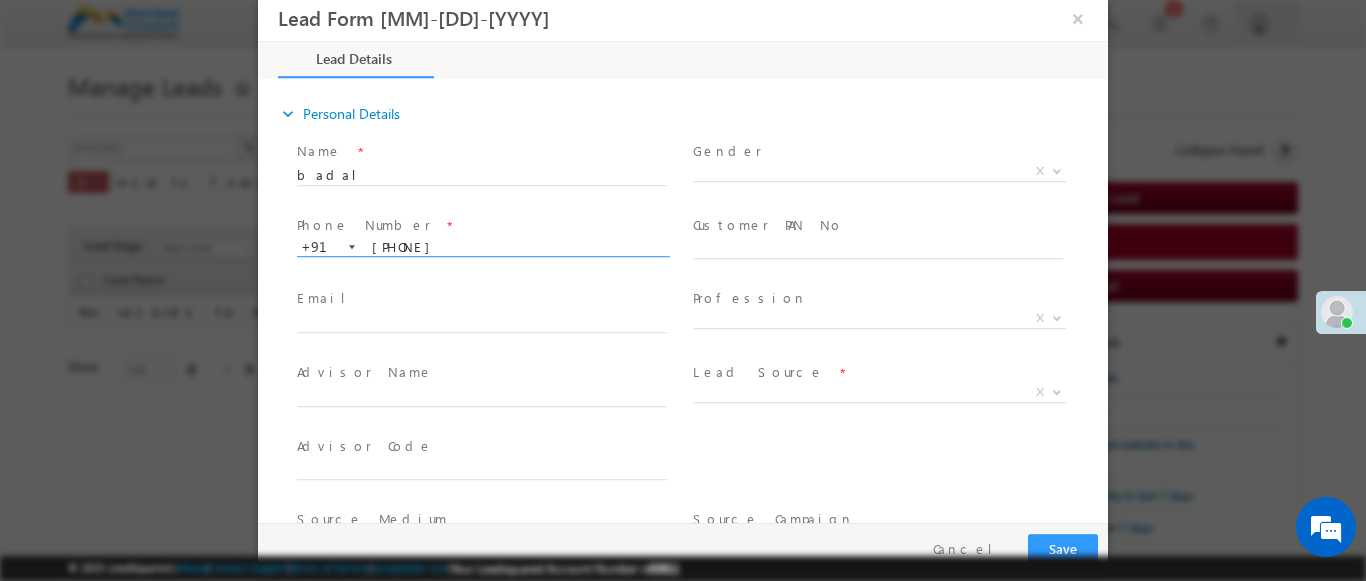 type on "[PHONE]" 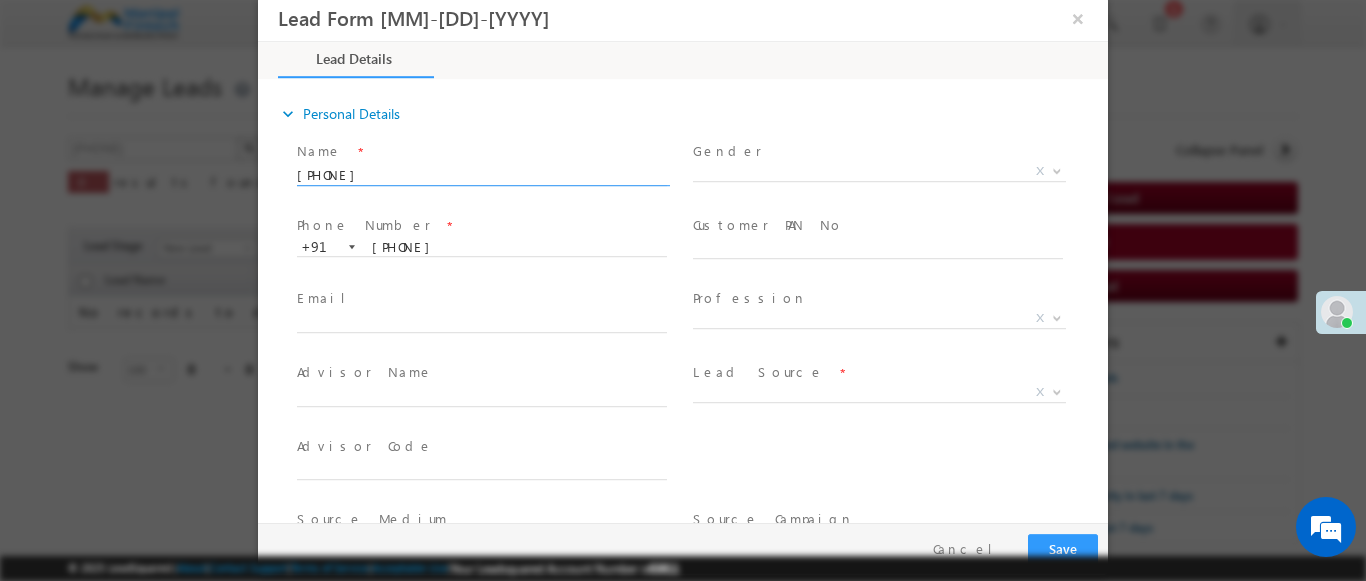 type on "[PHONE]" 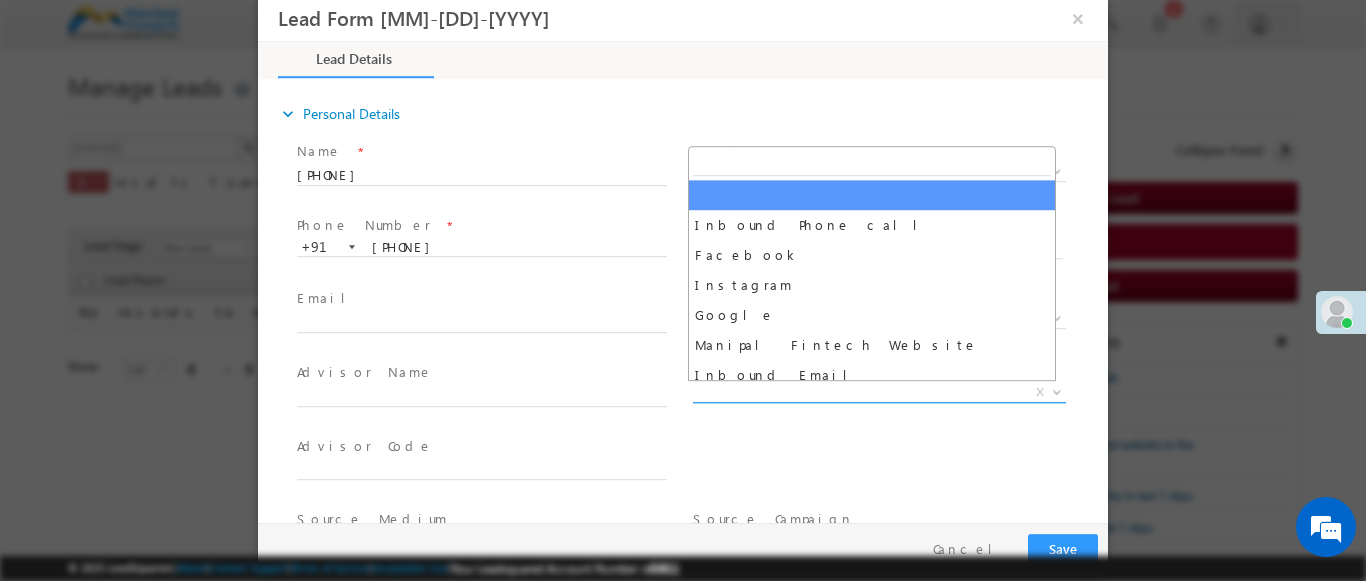 scroll, scrollTop: 1570, scrollLeft: 0, axis: vertical 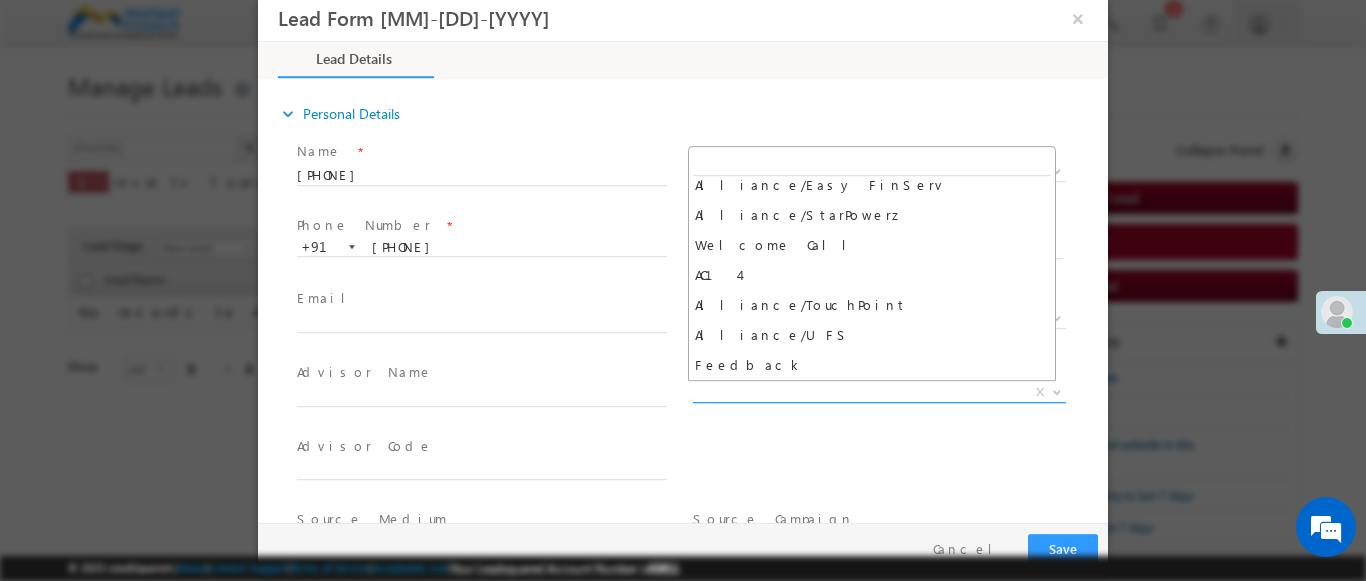select on "Feedback" 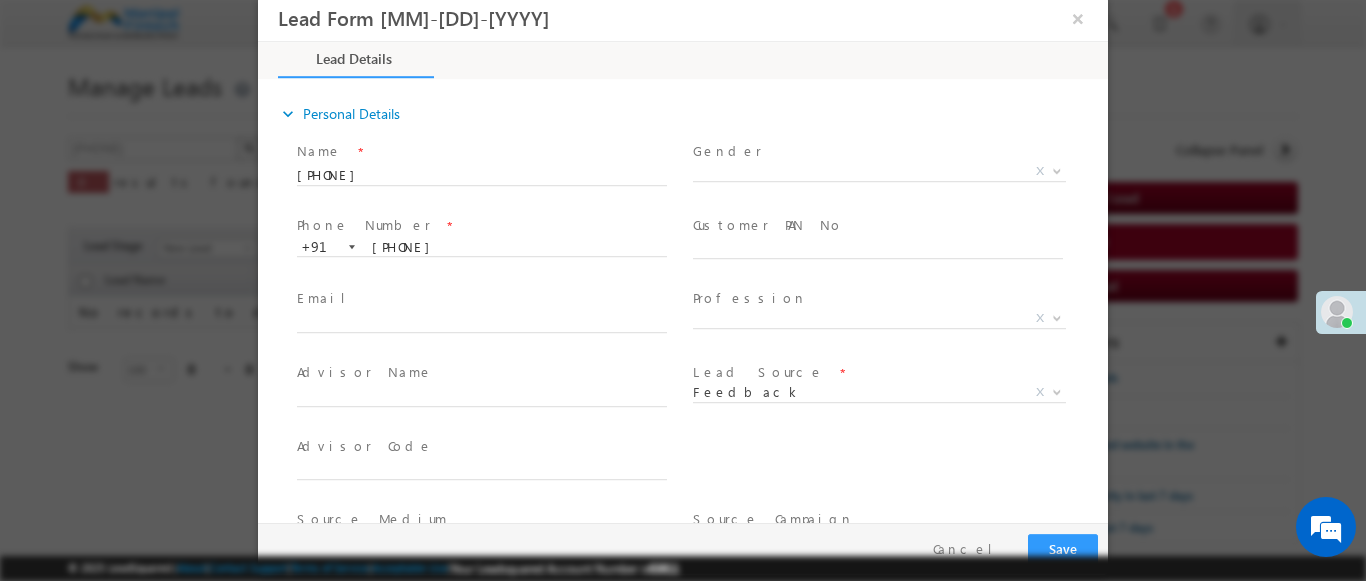 scroll, scrollTop: 315, scrollLeft: 0, axis: vertical 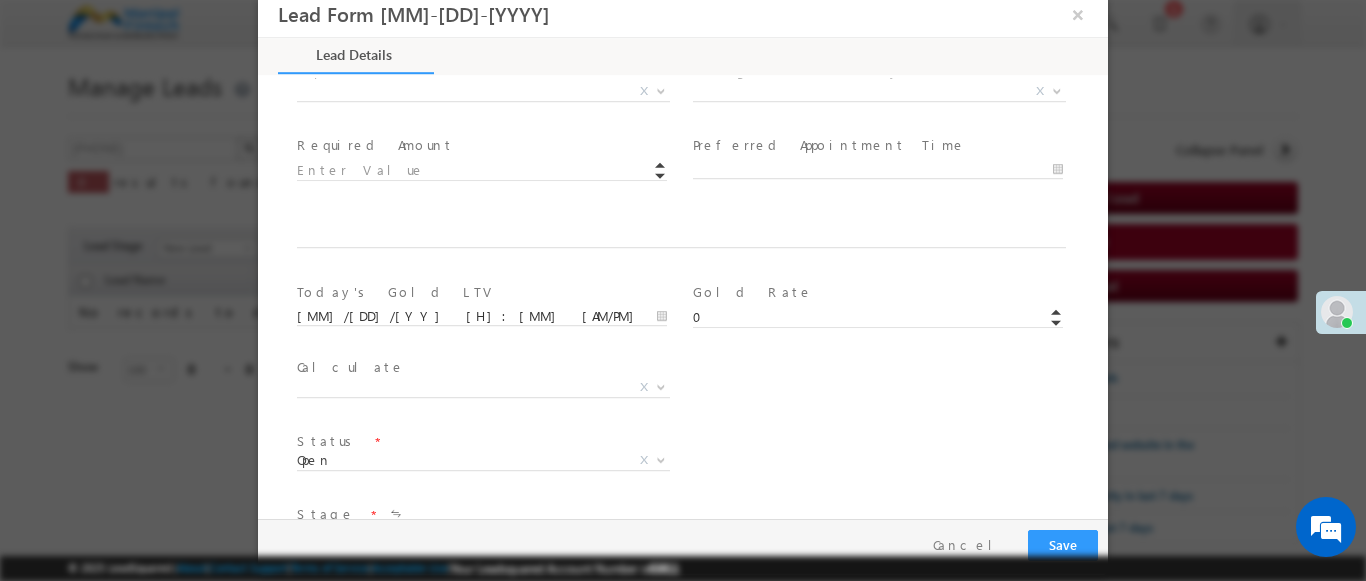 type on "[POSTAL_CODE]" 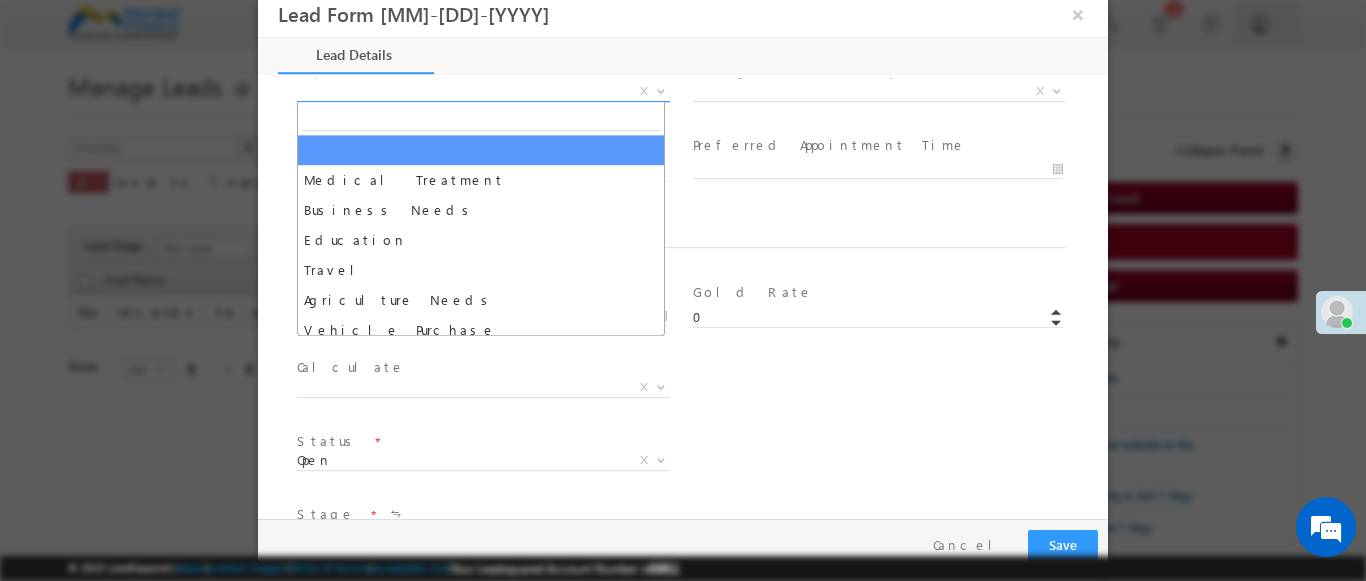 select on "Medical Treatment" 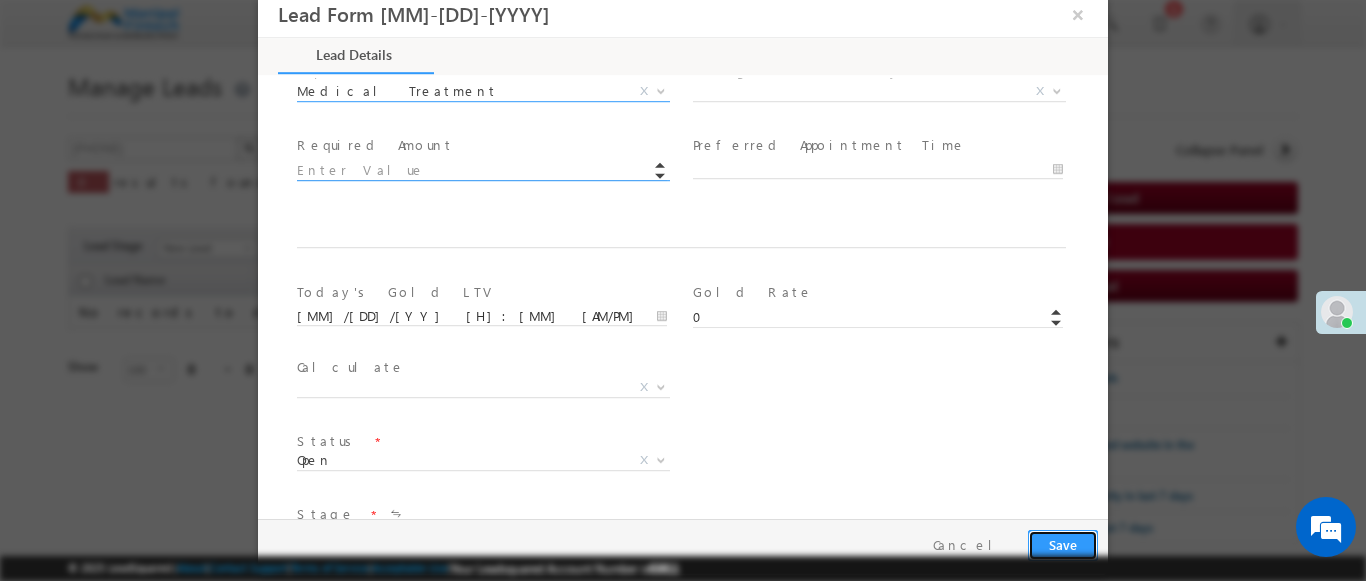 click on "Save" at bounding box center [1063, 545] 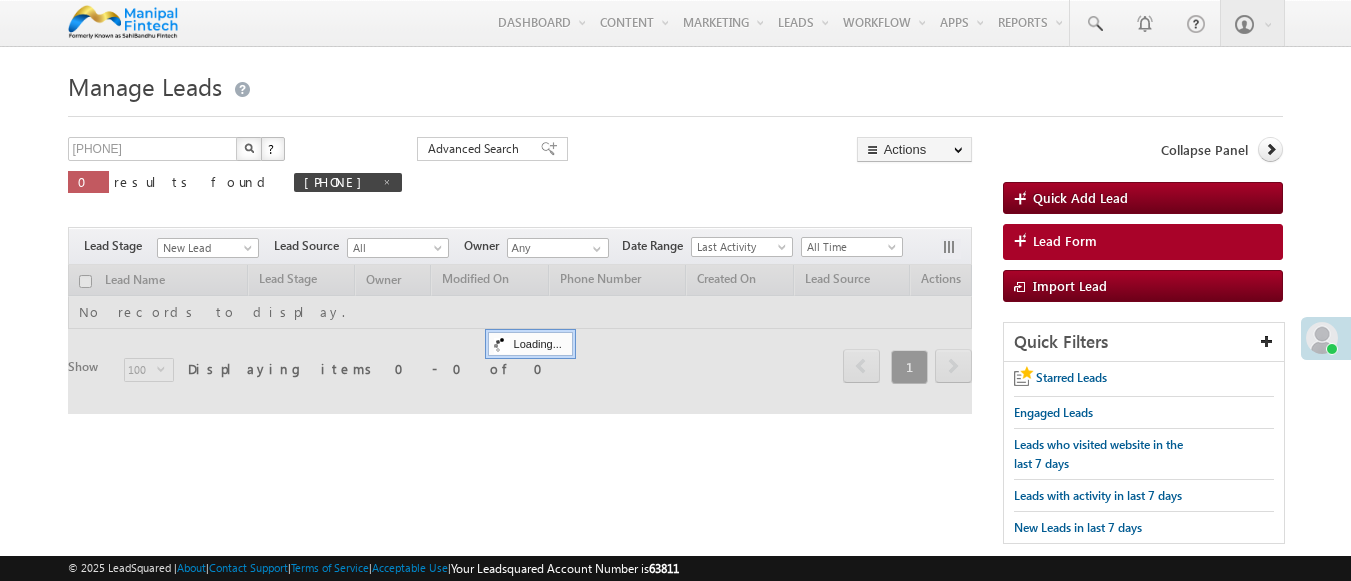 scroll, scrollTop: 0, scrollLeft: 0, axis: both 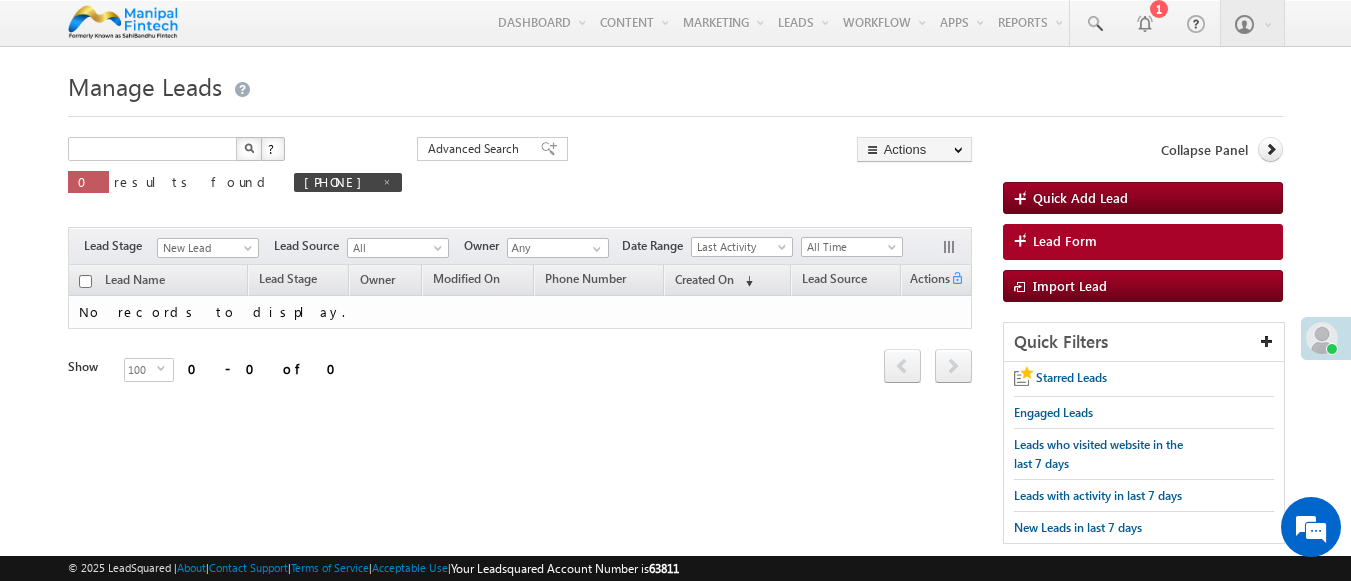 type on "Search Leads" 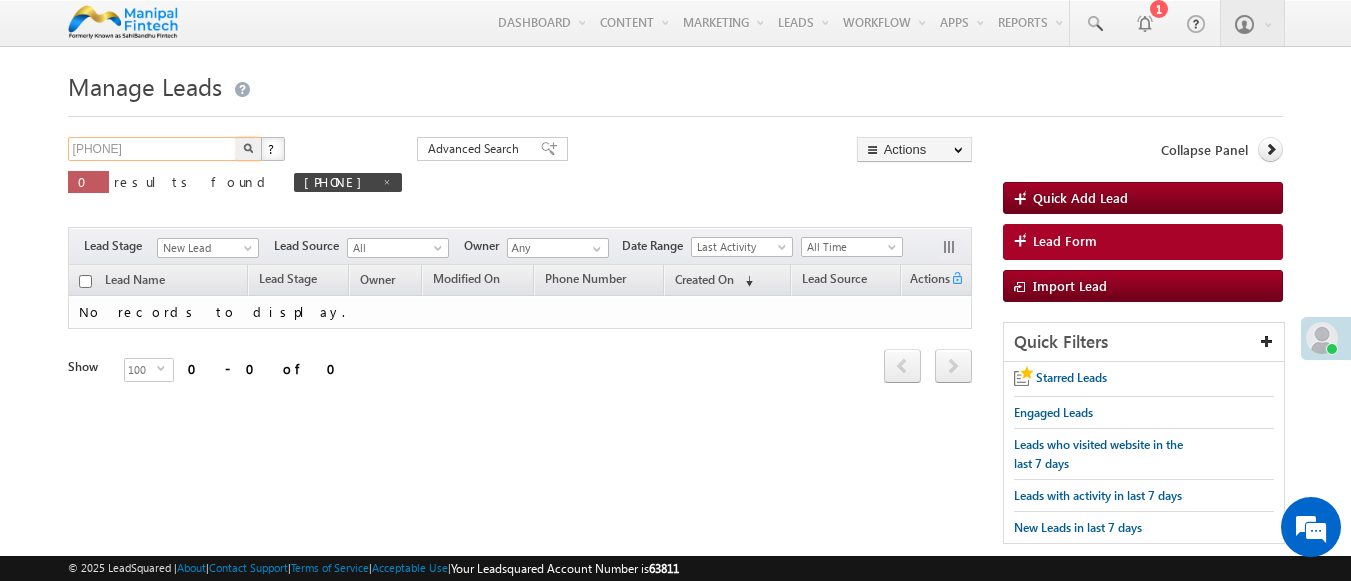 type on "[PHONE]" 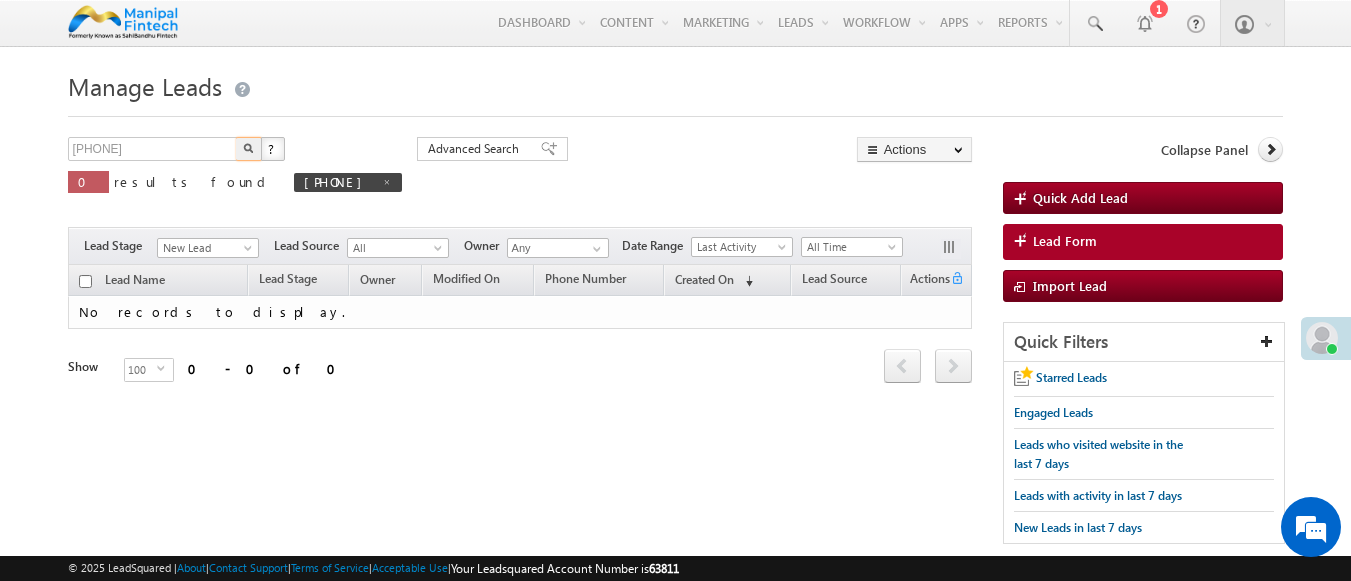 click at bounding box center (248, 148) 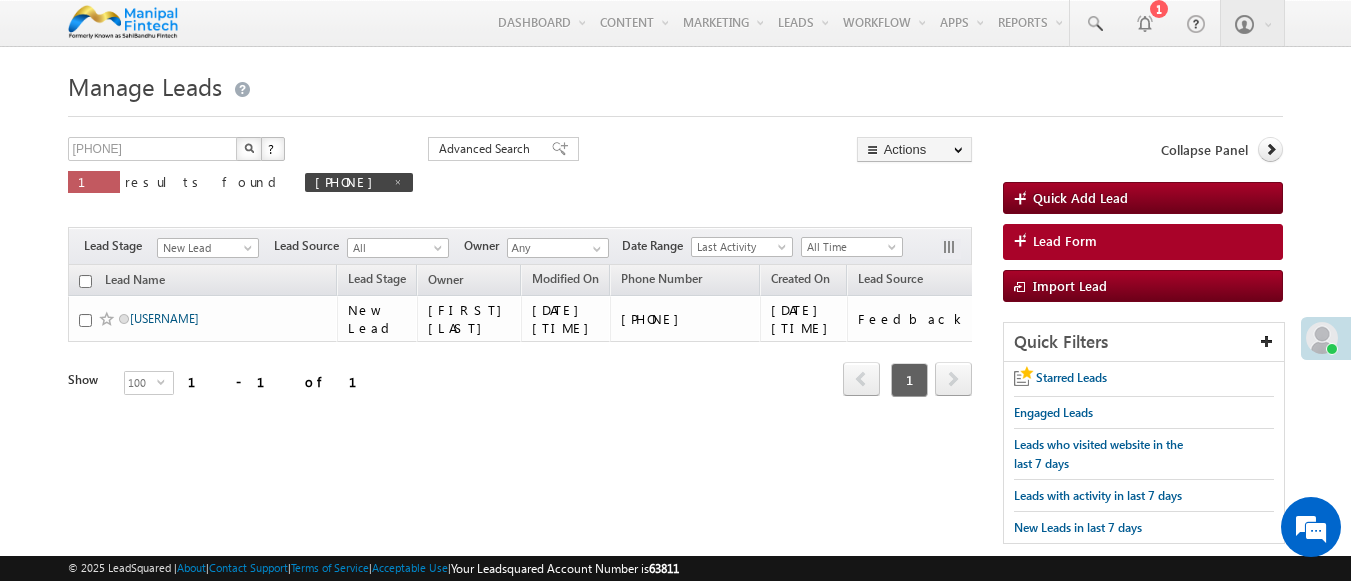 click on "[USERNAME]" at bounding box center (164, 318) 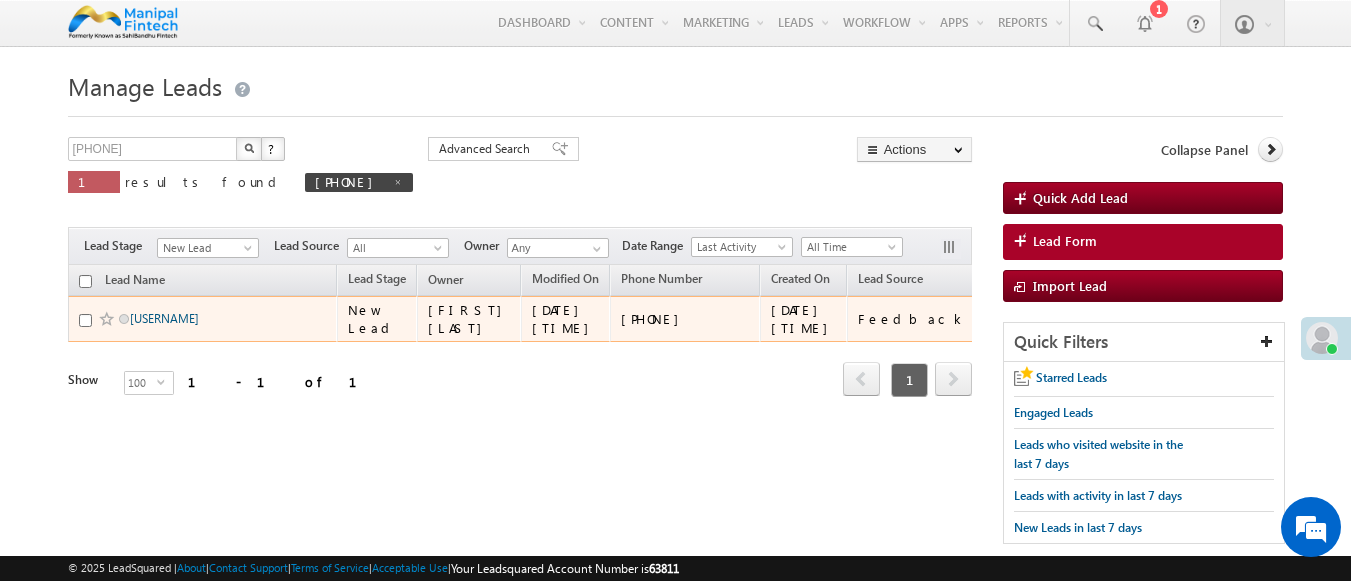 scroll, scrollTop: 0, scrollLeft: 0, axis: both 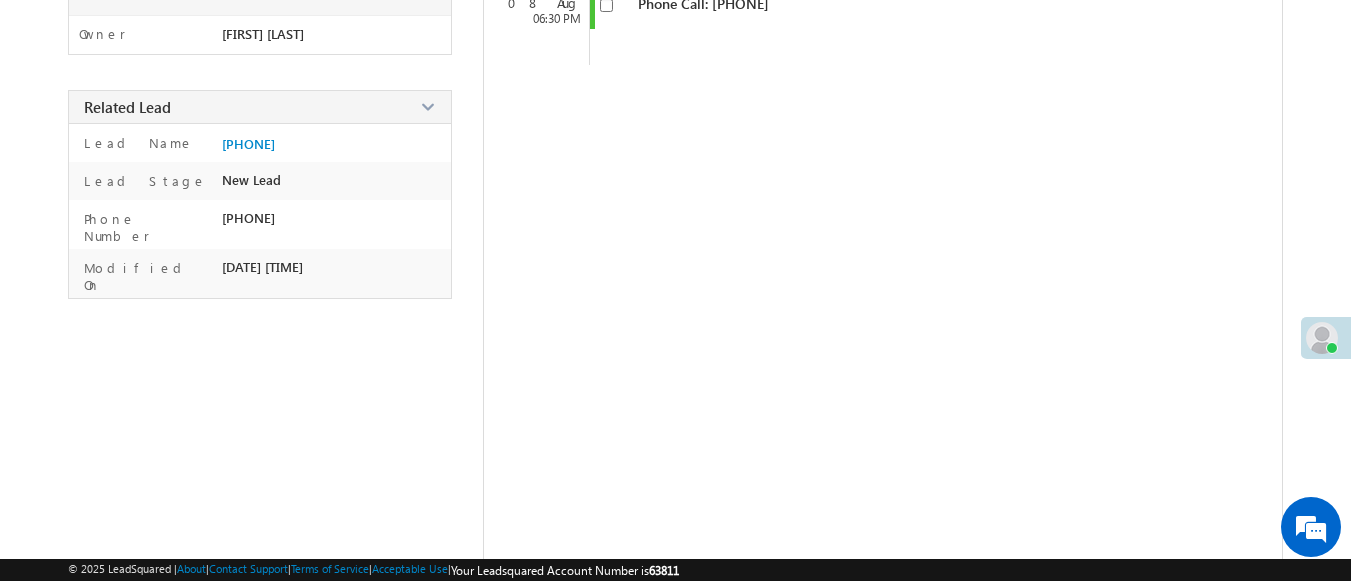 checkbox on "false" 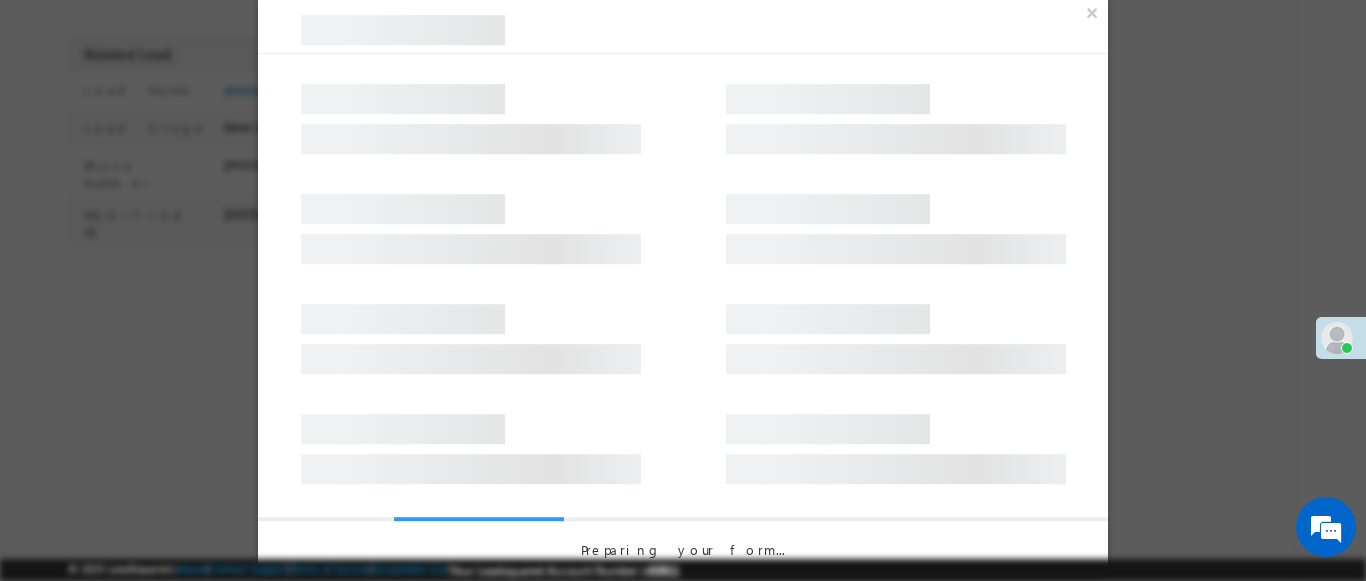 scroll, scrollTop: 356, scrollLeft: 0, axis: vertical 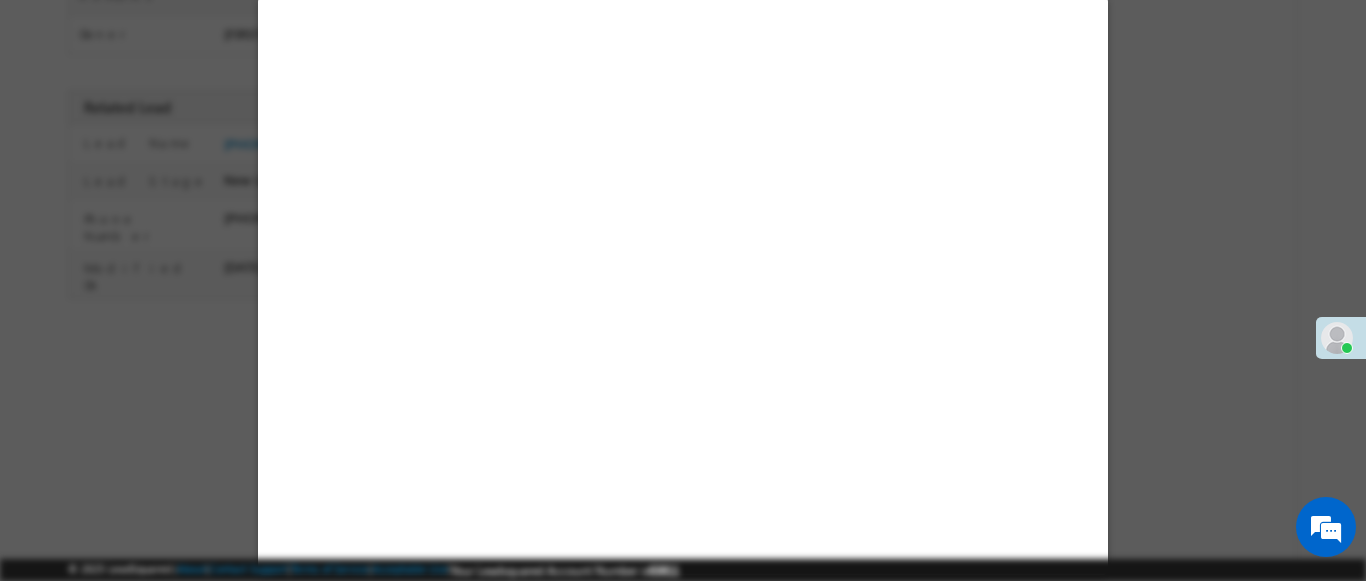 select on "Feedback" 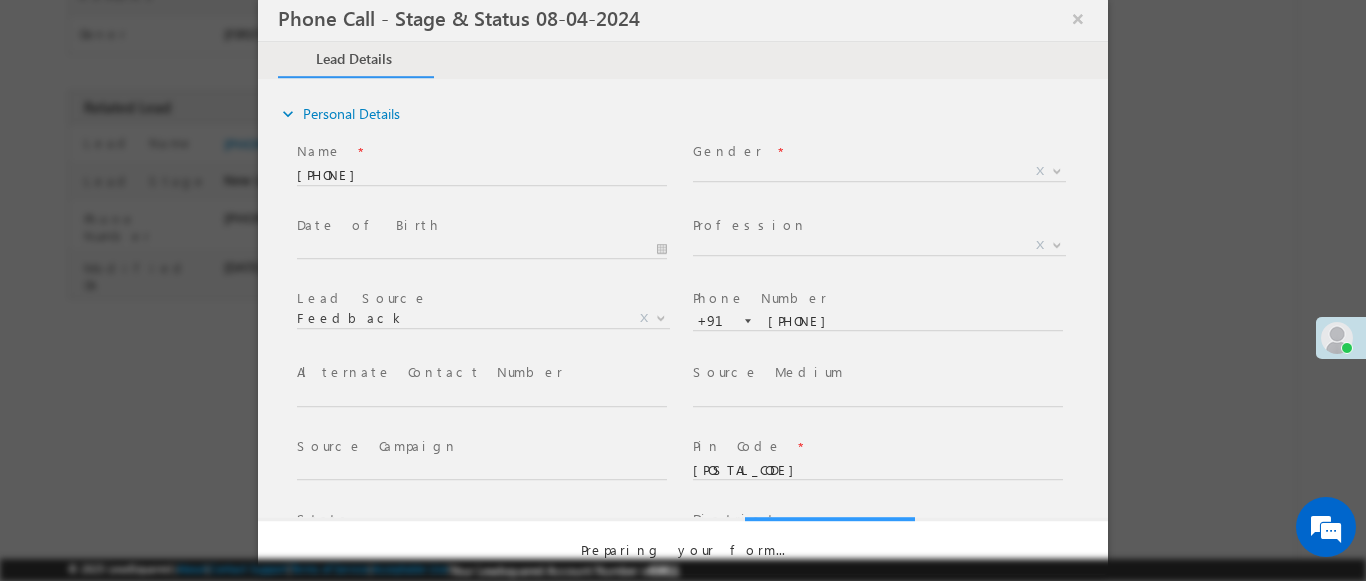 select on "Open" 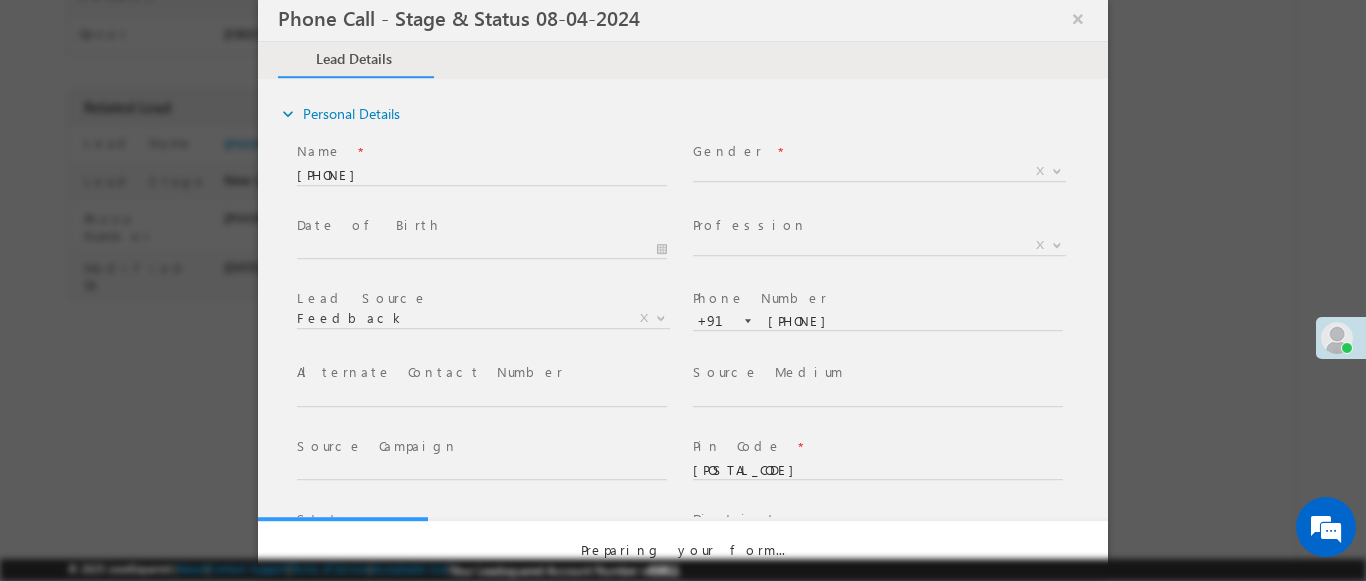 scroll, scrollTop: 0, scrollLeft: 0, axis: both 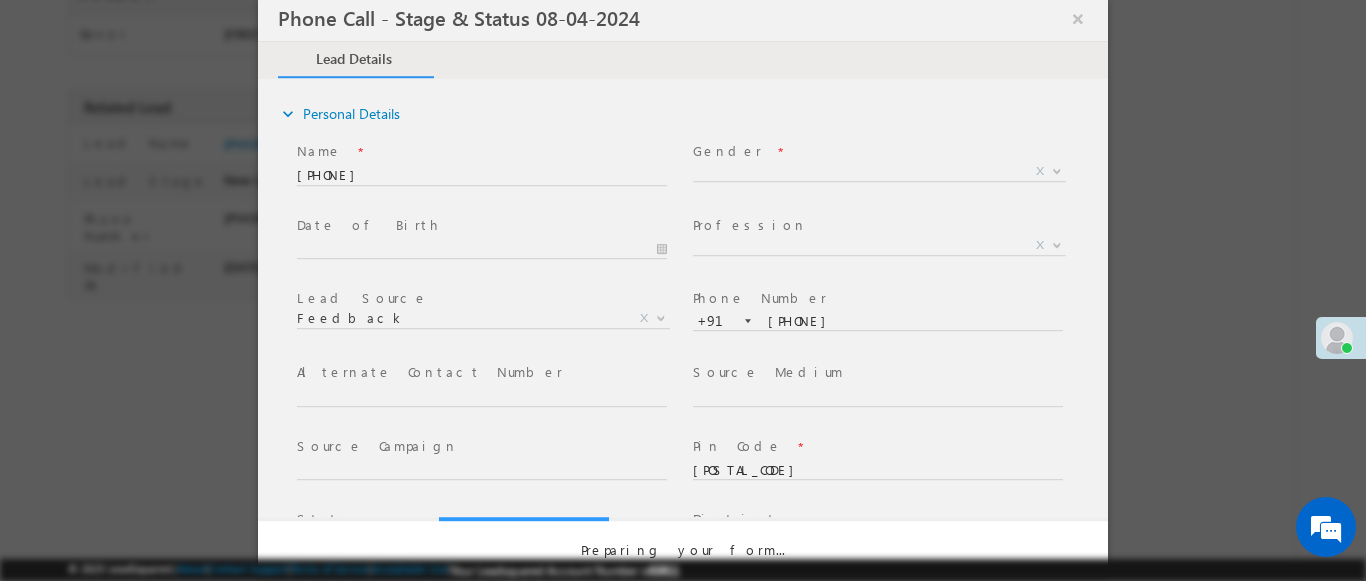 select on "Fresh Lead" 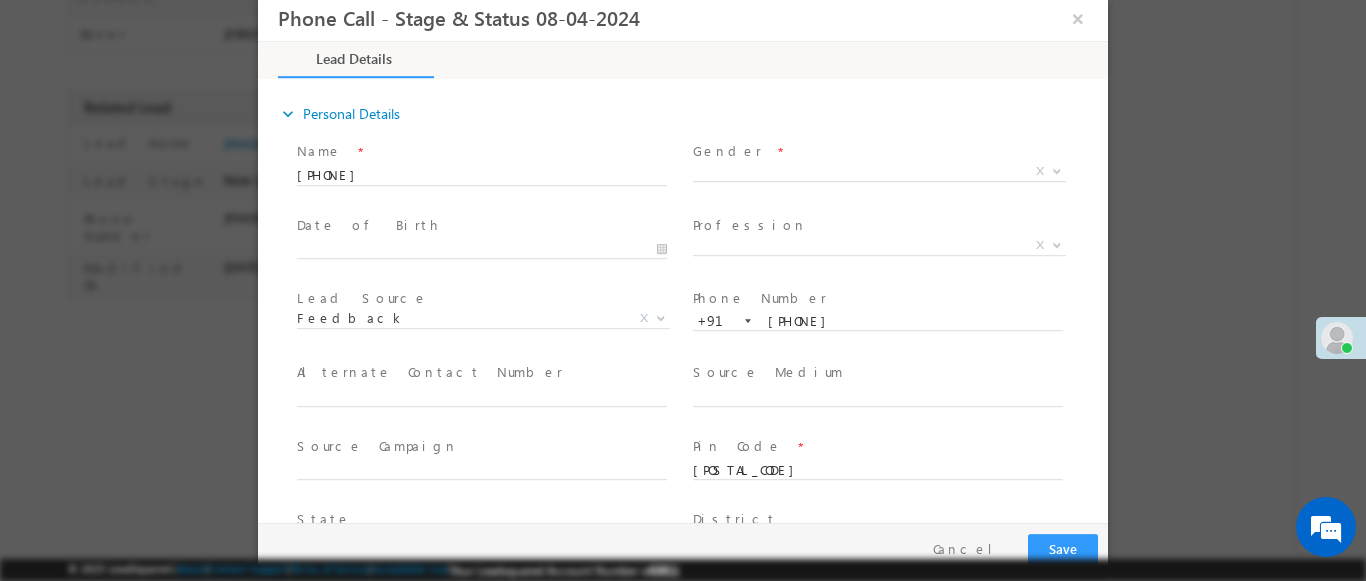 type on "[DATE] [TIME]" 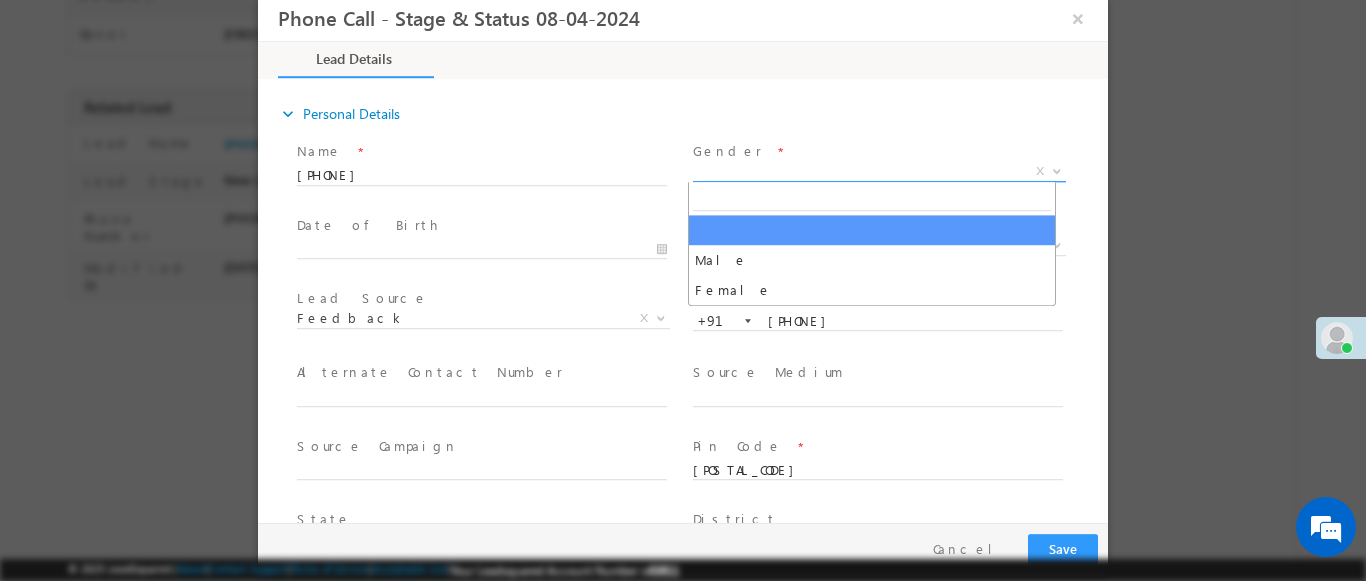 select on "Male" 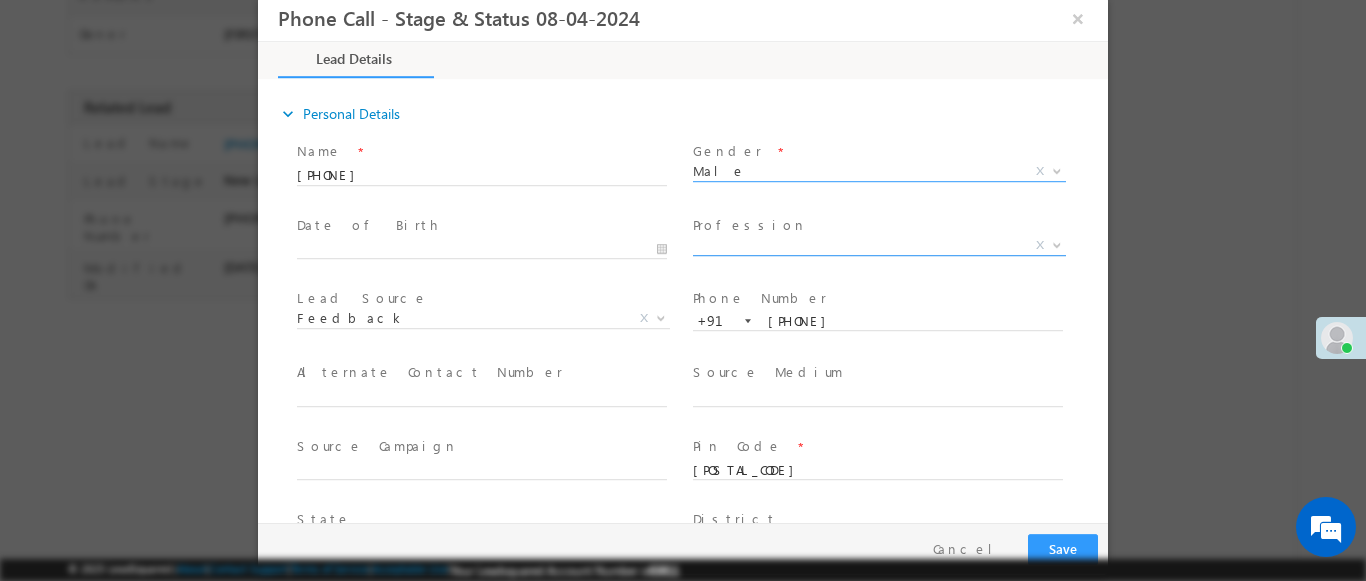 scroll, scrollTop: 3, scrollLeft: 0, axis: vertical 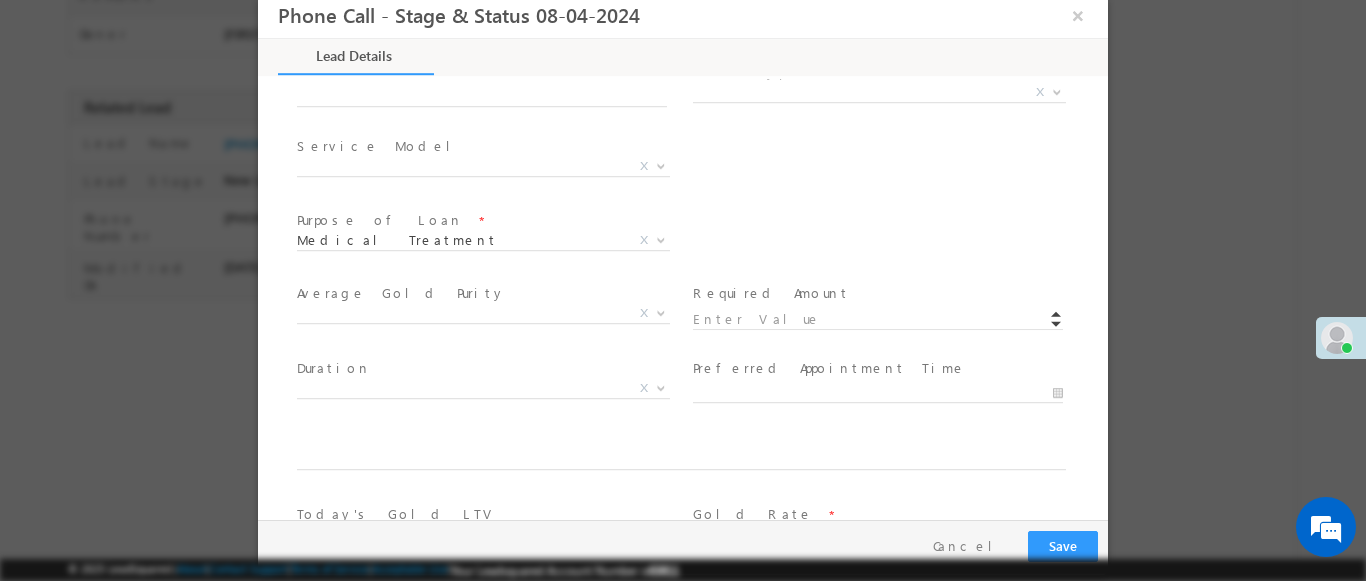 click at bounding box center [1057, 91] 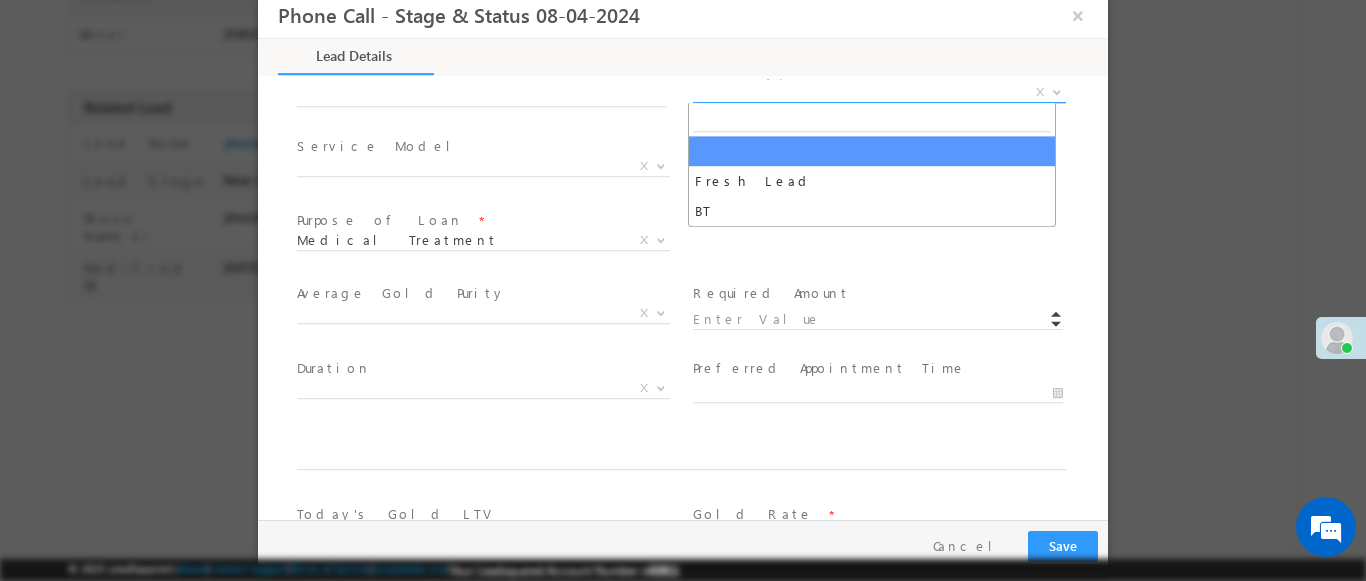 select on "BT" 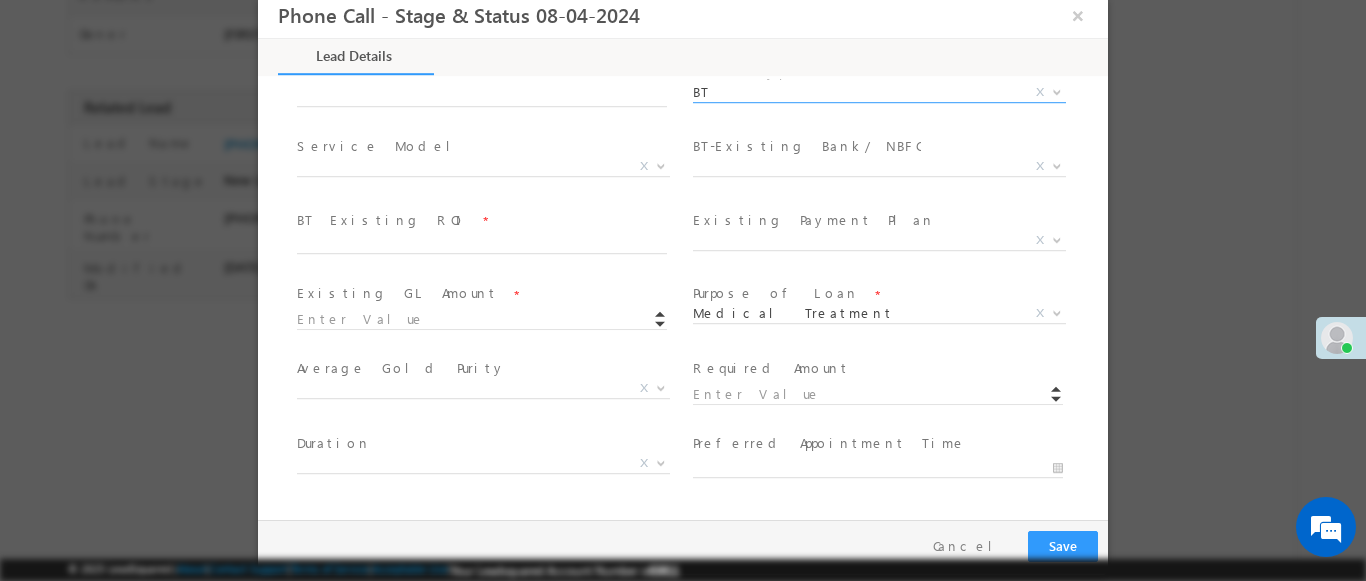 scroll, scrollTop: 739, scrollLeft: 0, axis: vertical 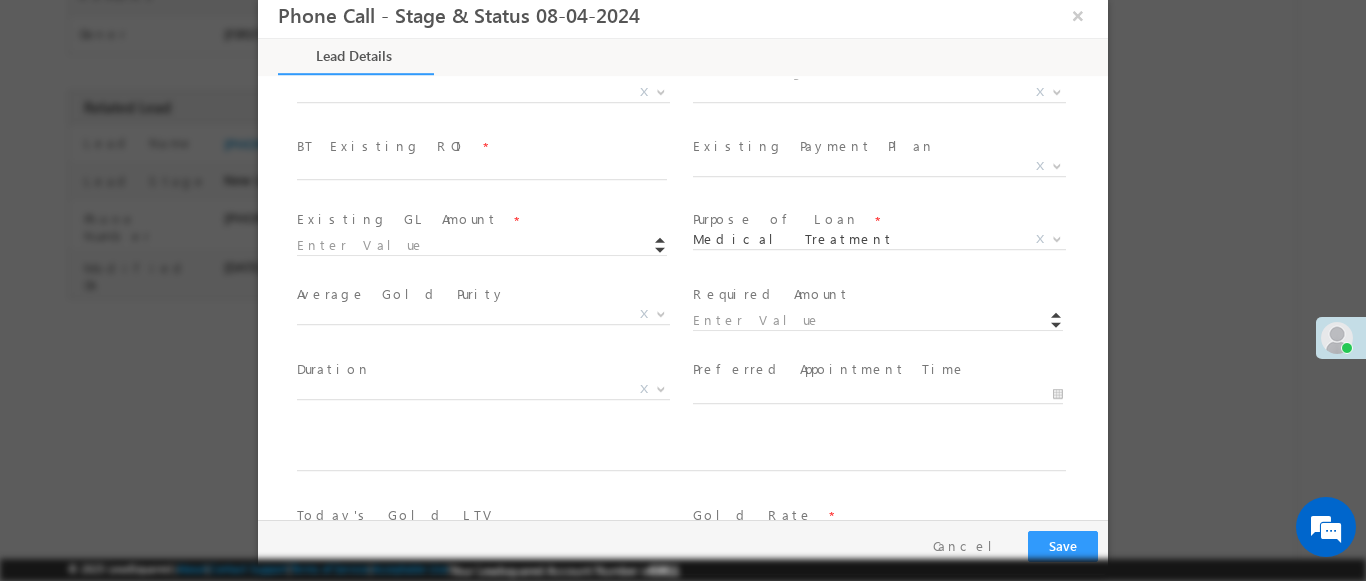 click at bounding box center (661, 91) 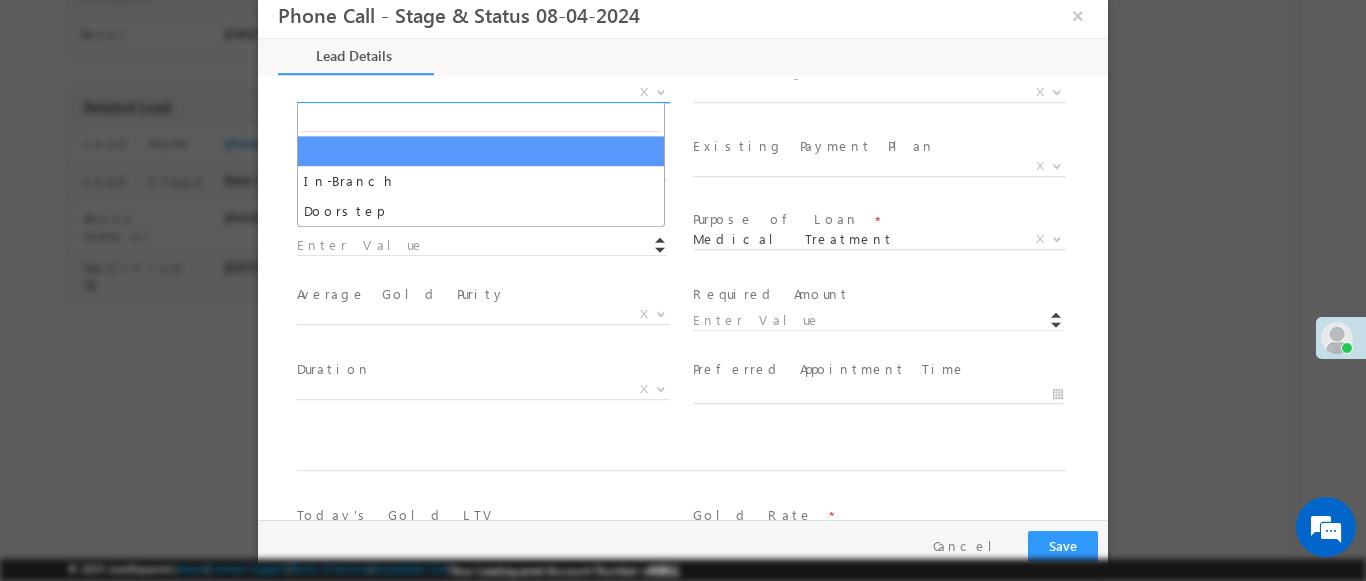 select on "In-Branch" 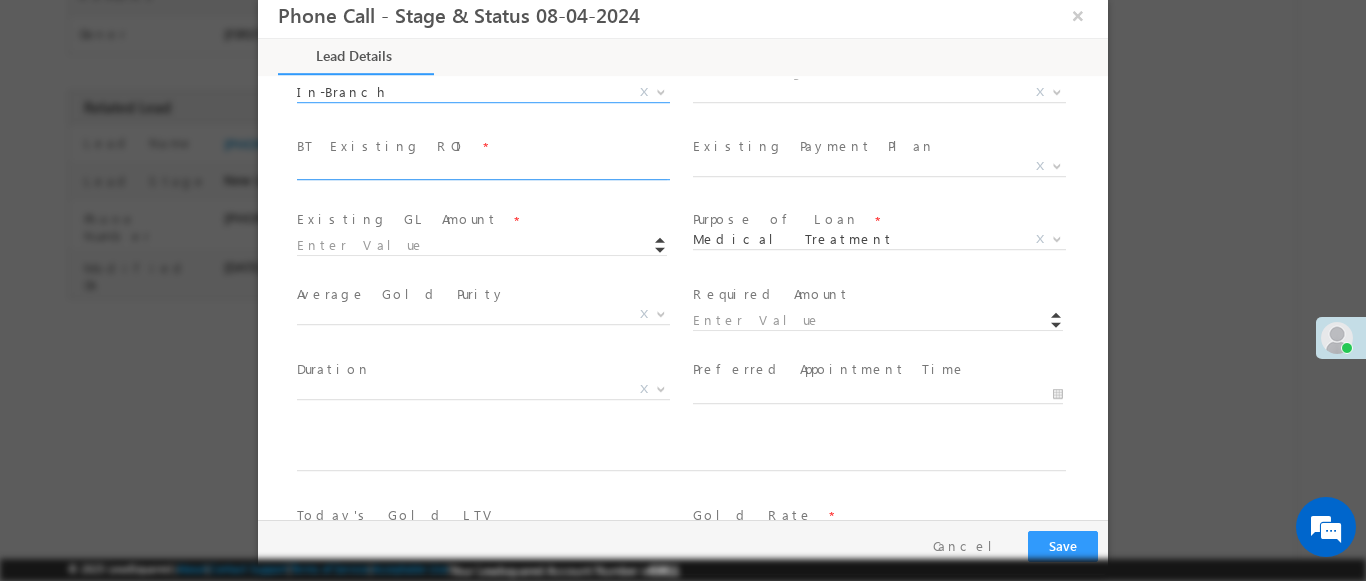 click at bounding box center [1057, 91] 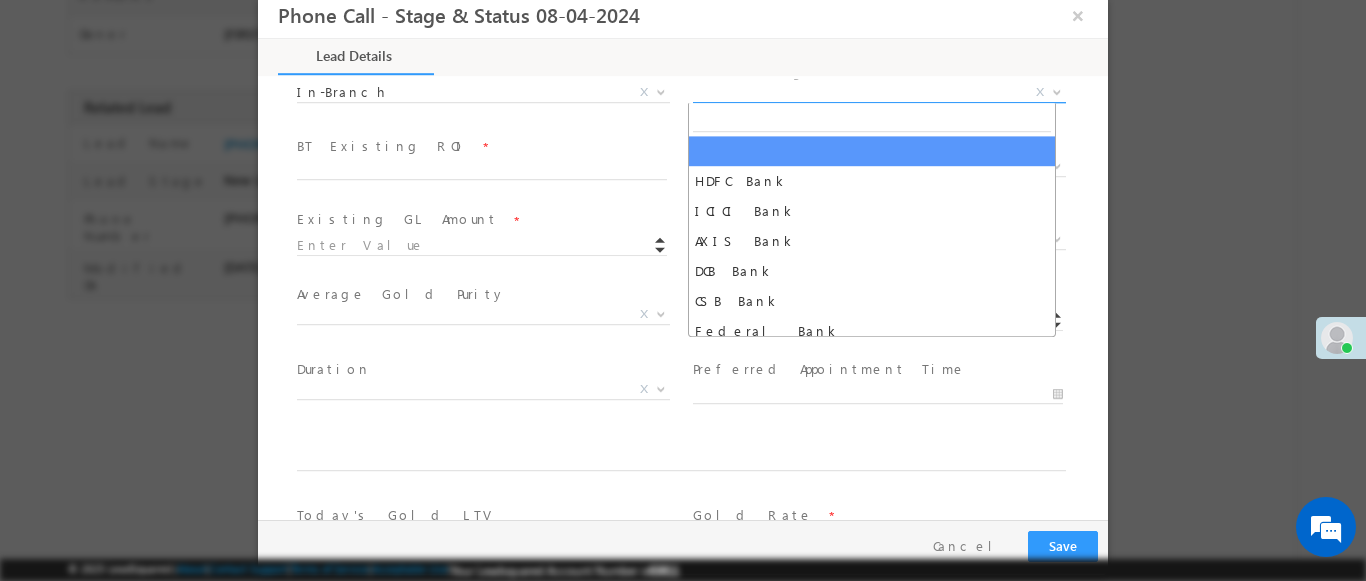 select on "DCB Bank" 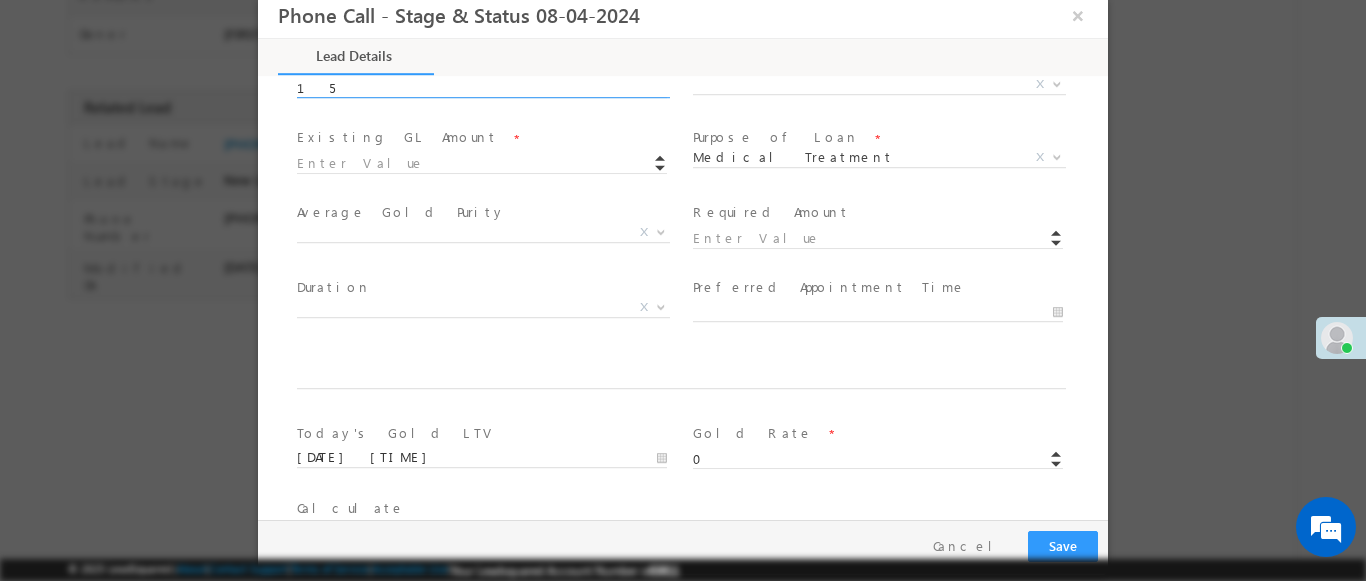 scroll, scrollTop: 813, scrollLeft: 0, axis: vertical 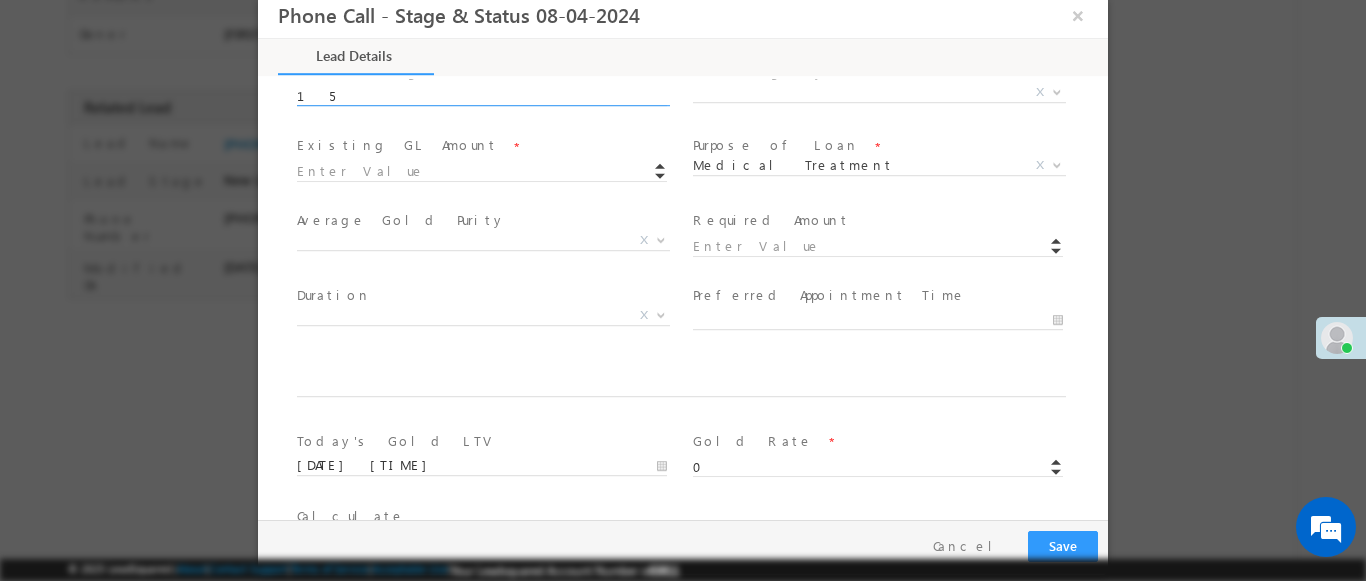 type on "15" 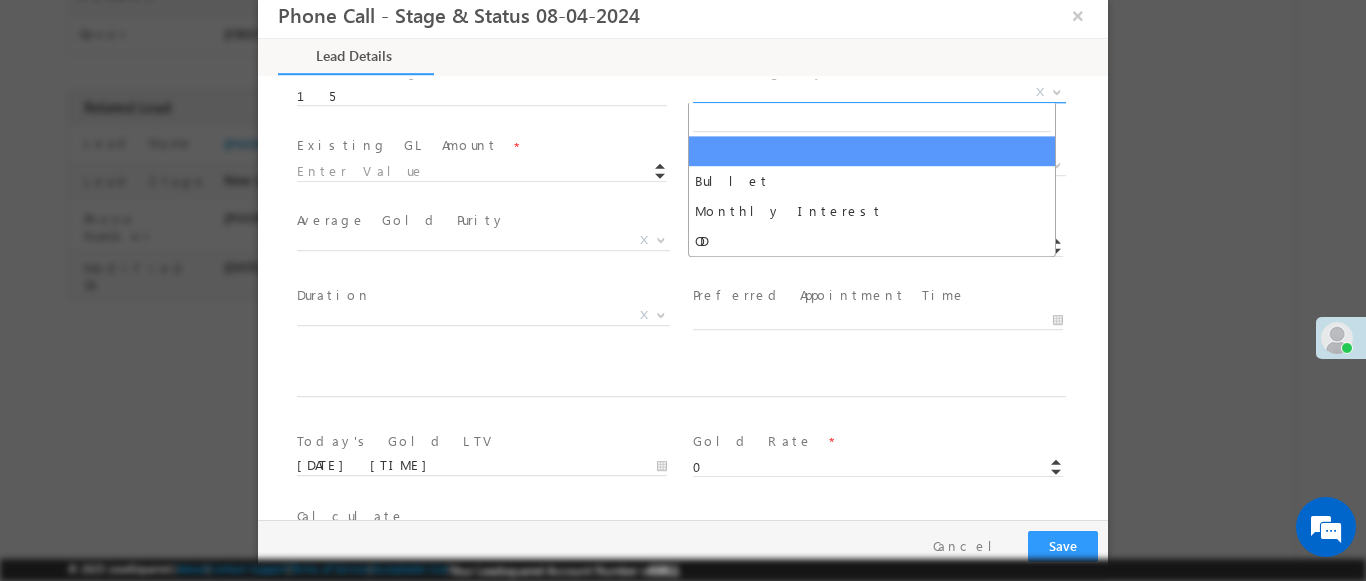 select on "Monthly Interest" 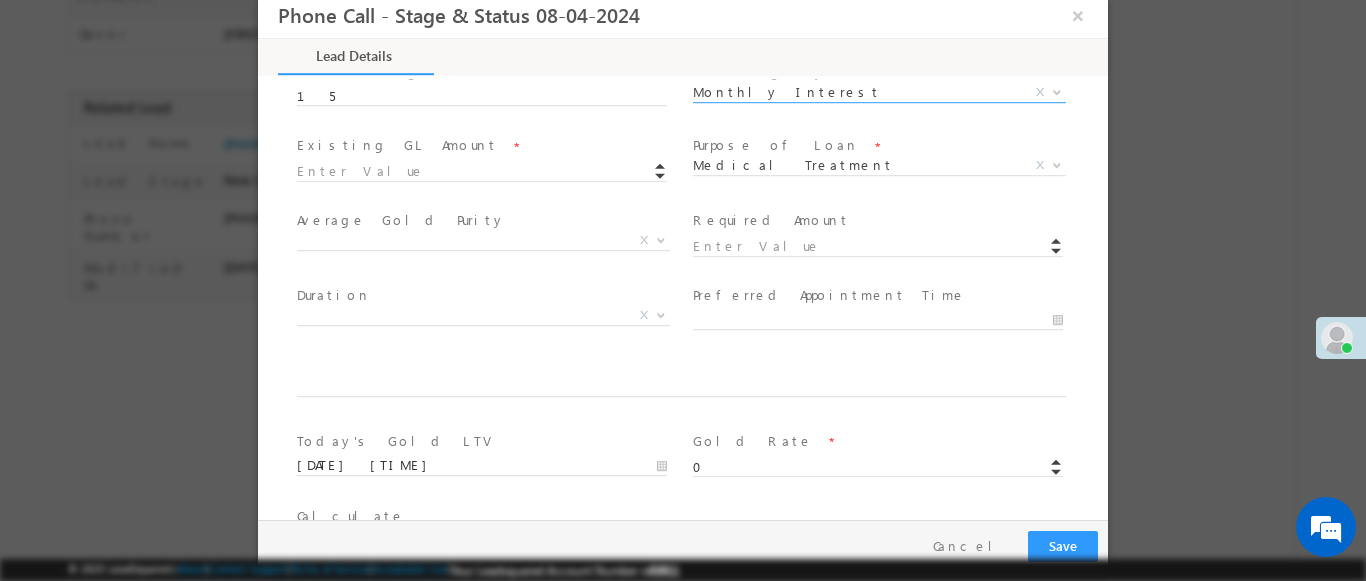 scroll, scrollTop: 3, scrollLeft: 0, axis: vertical 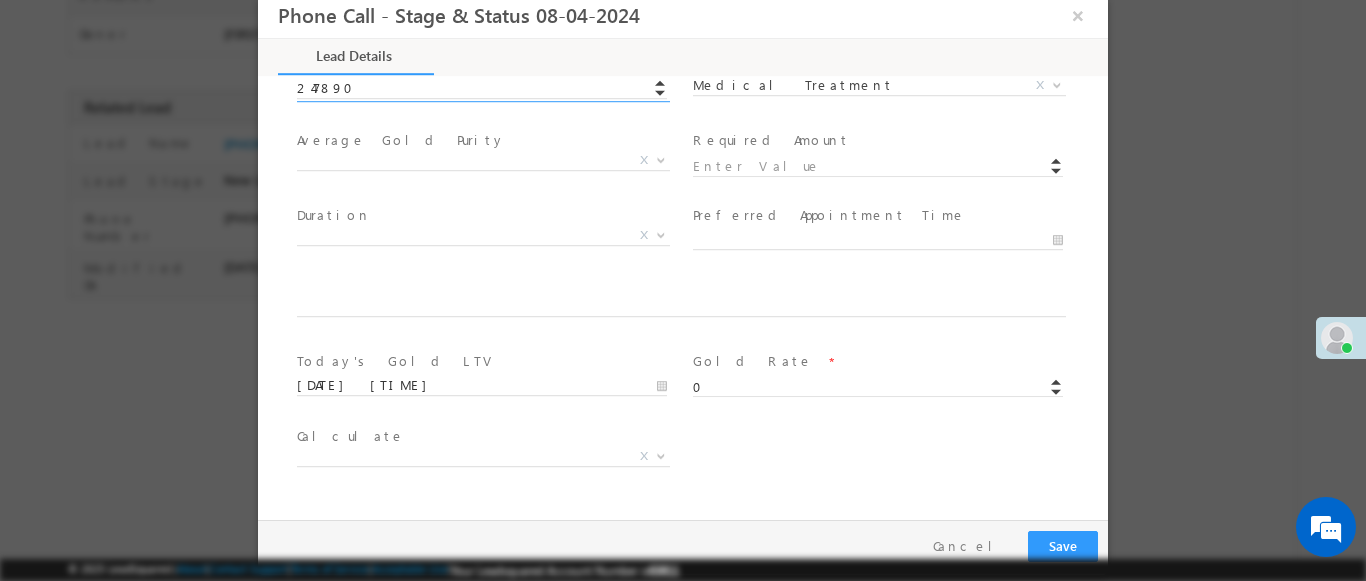 type on "247890.00" 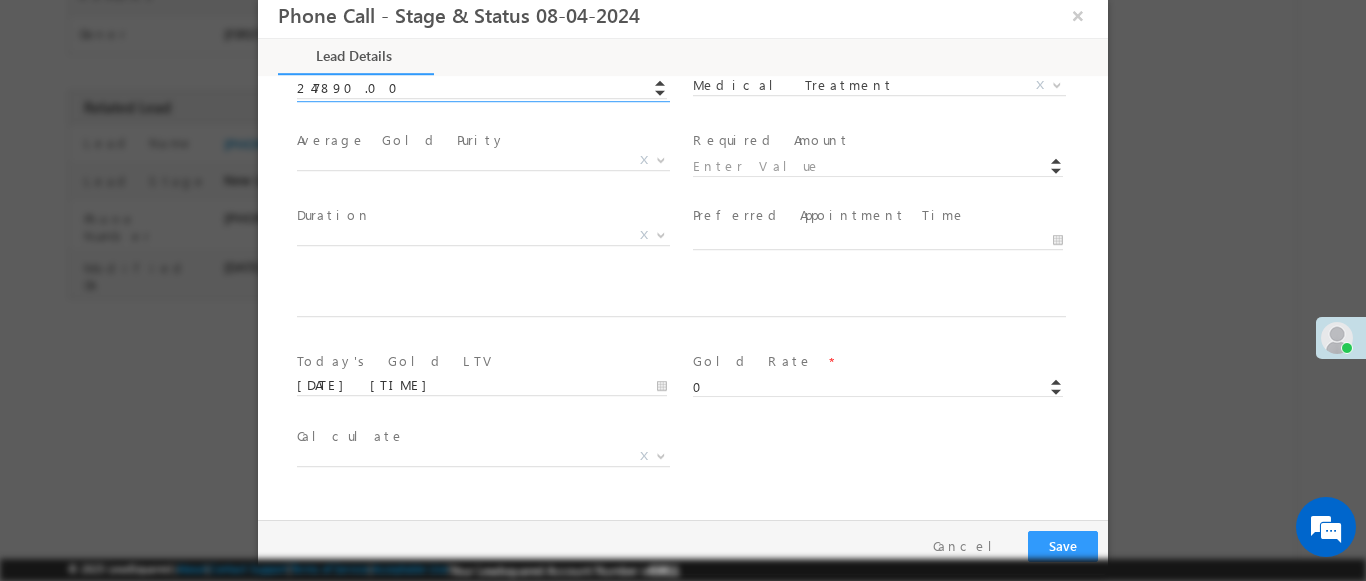 scroll, scrollTop: 3, scrollLeft: 0, axis: vertical 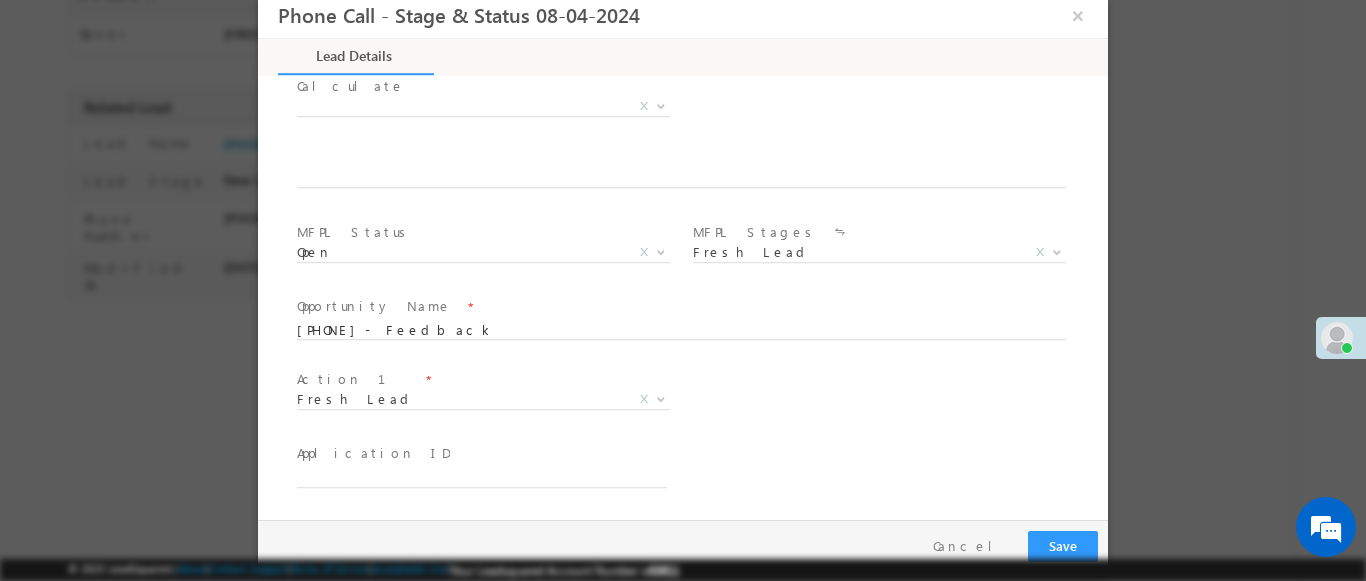 click at bounding box center (661, 398) 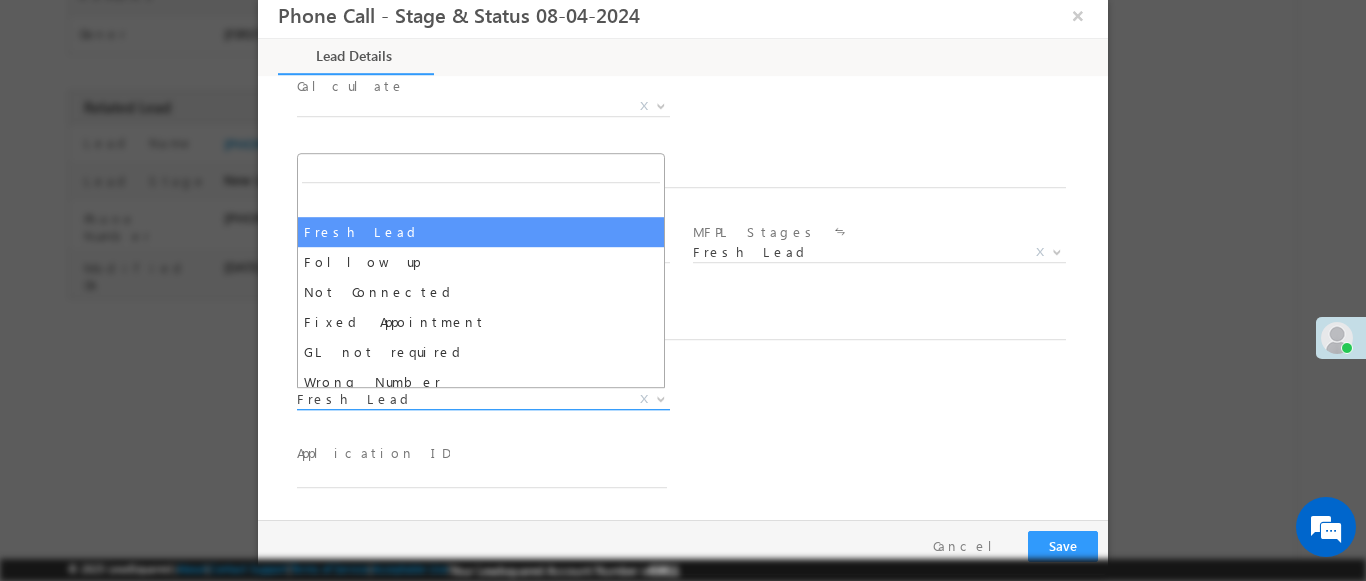 select on "Fixed Appointment" 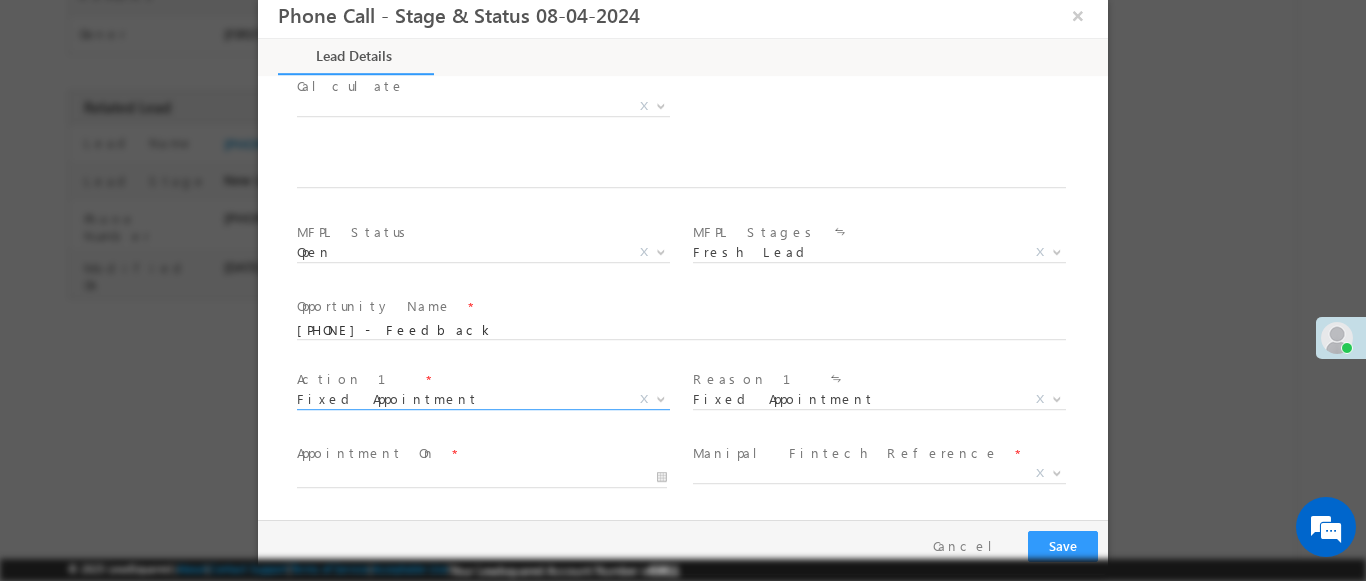 scroll, scrollTop: 1390, scrollLeft: 0, axis: vertical 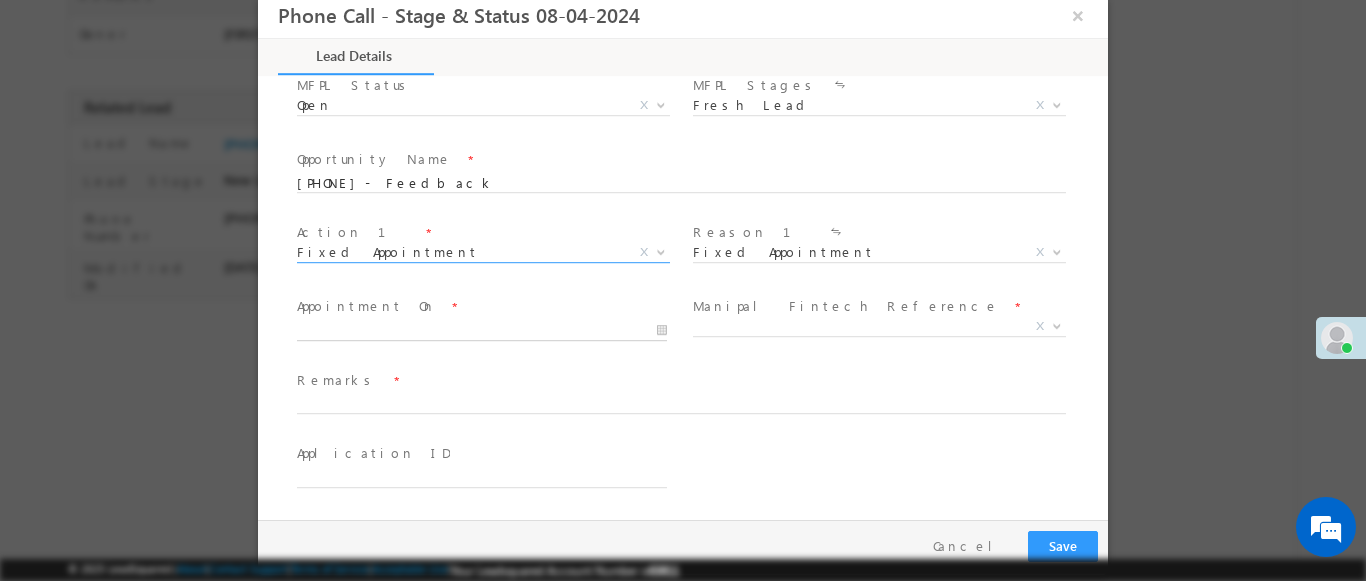 click at bounding box center [482, 331] 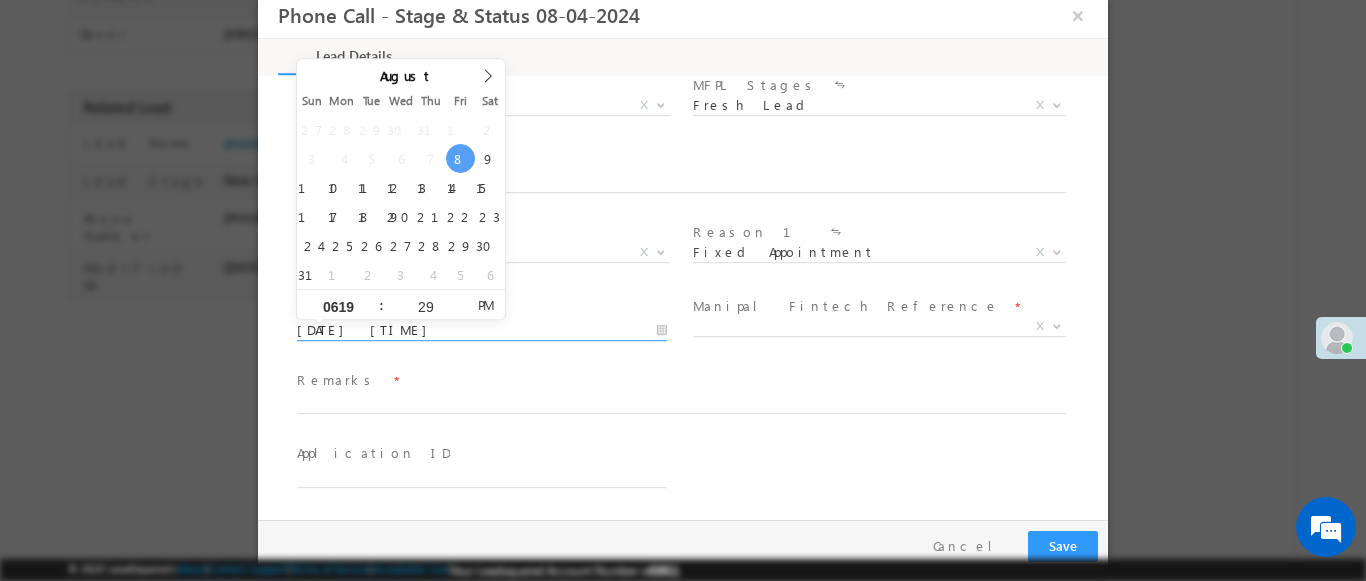 type on "0619" 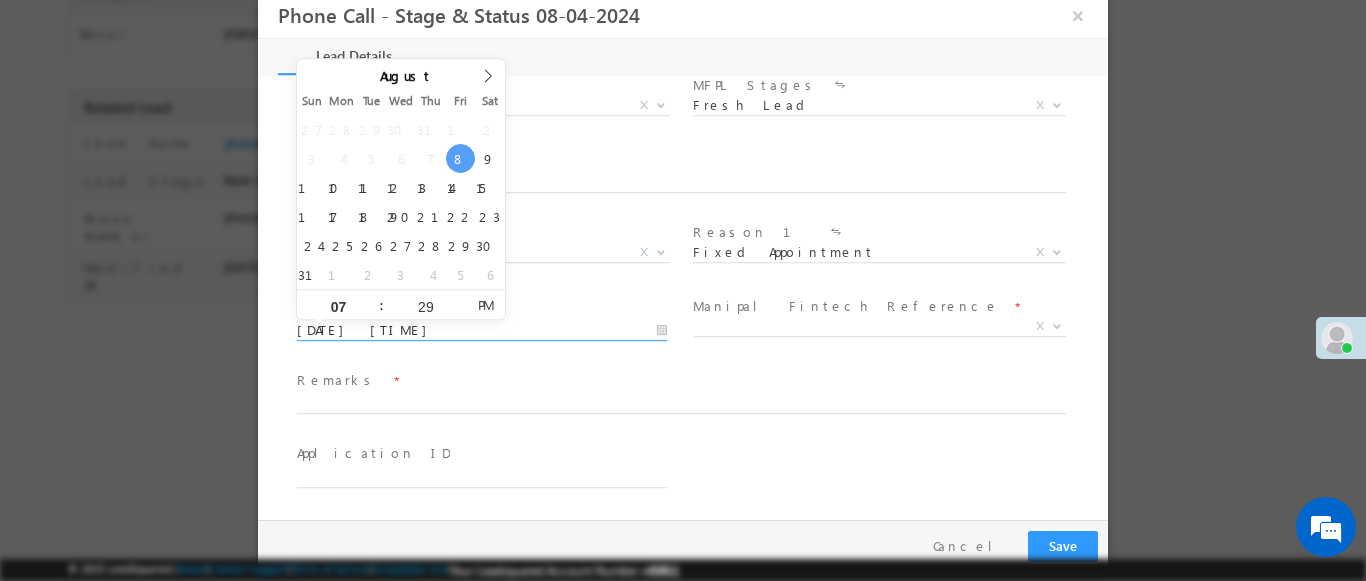 click at bounding box center [1057, 325] 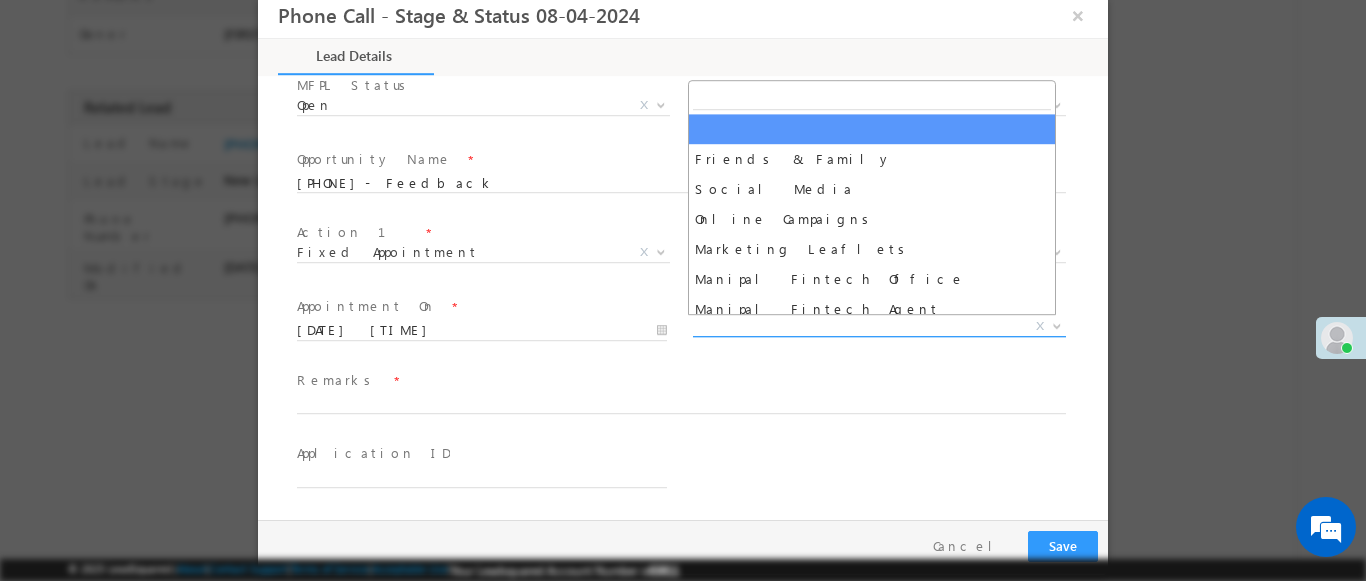 select on "Friends & Family" 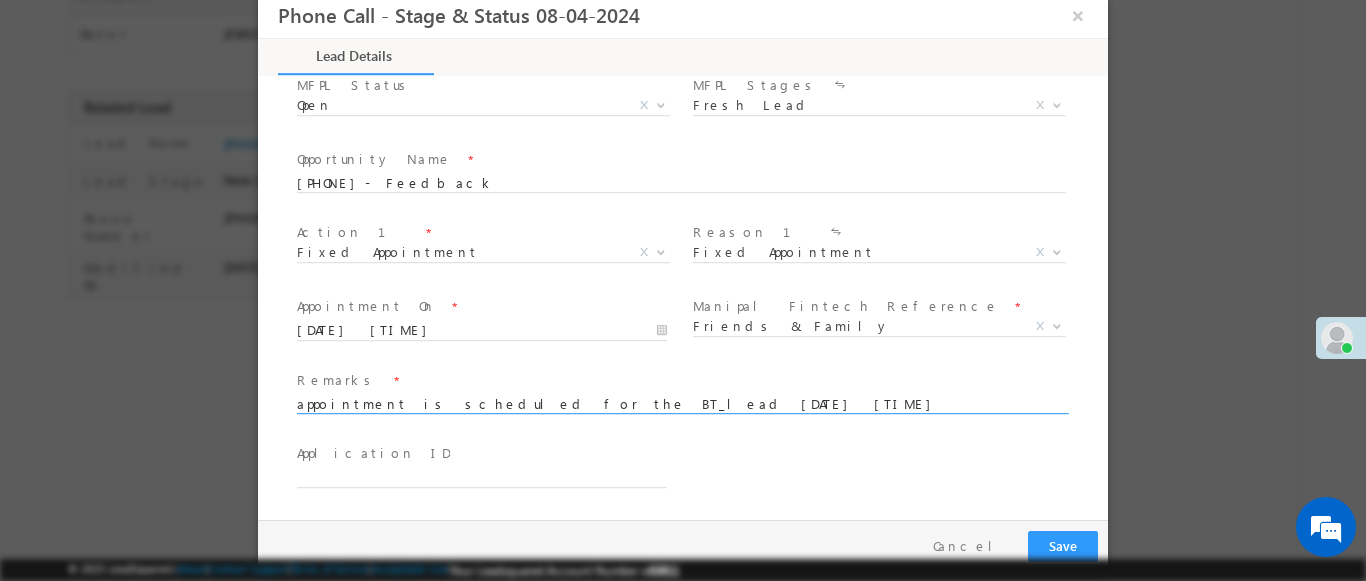 type on "appointment is scheduled for the BT_lead [DATE] [TIME]" 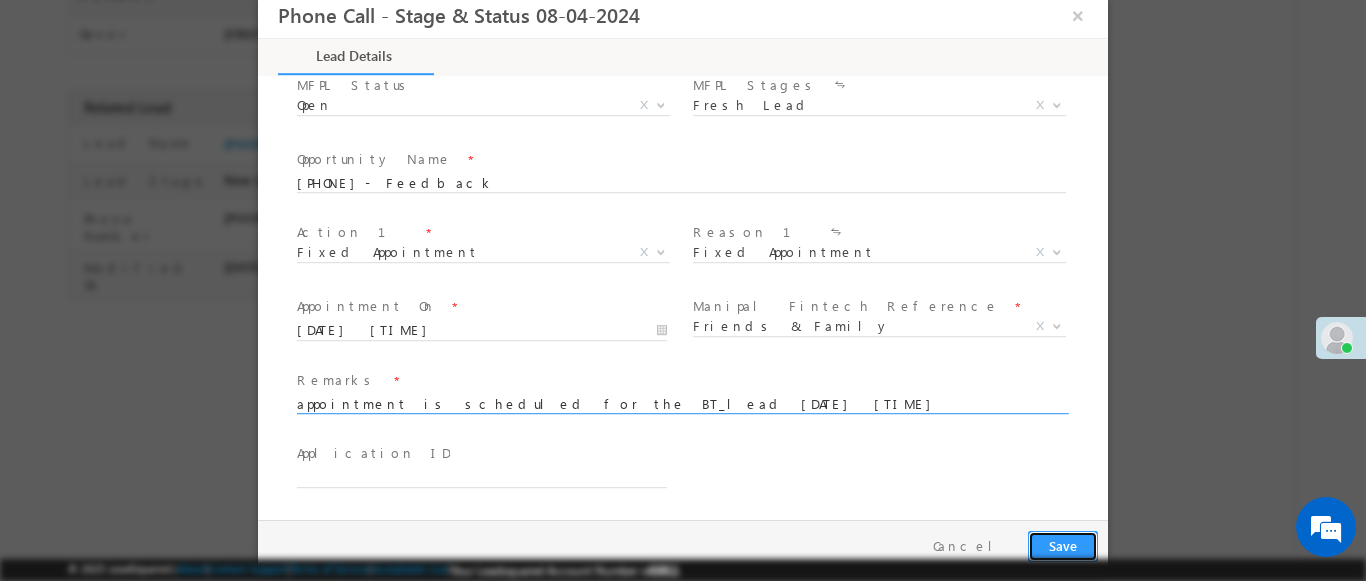 click on "Save" at bounding box center [1063, 546] 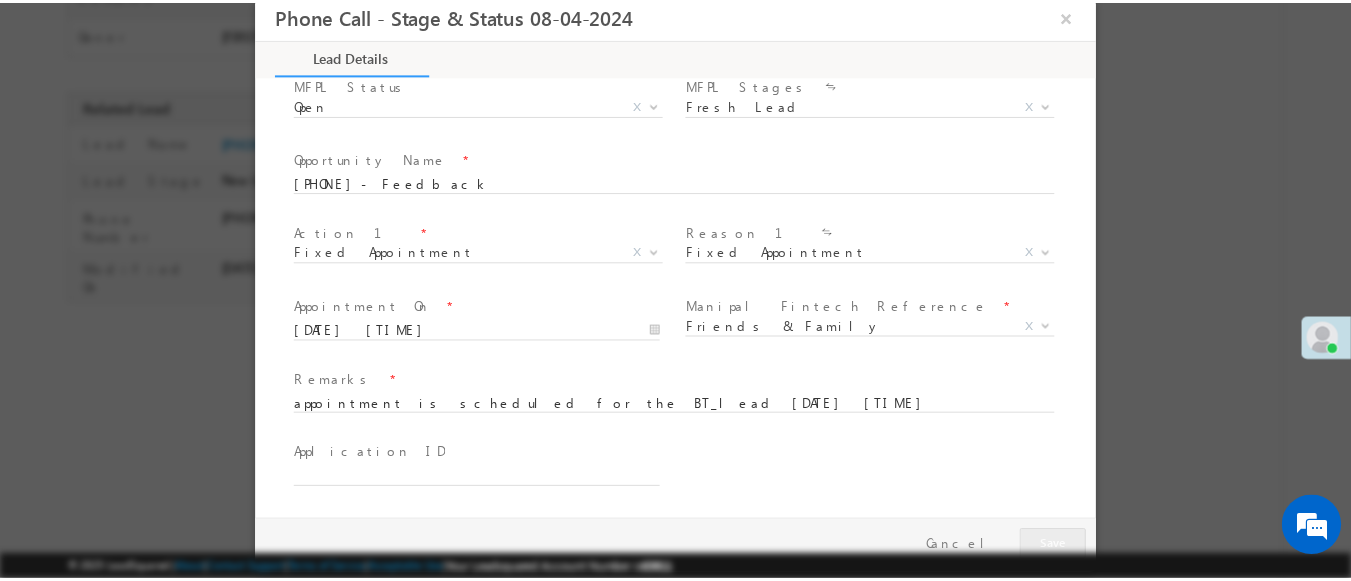 scroll, scrollTop: 409, scrollLeft: 0, axis: vertical 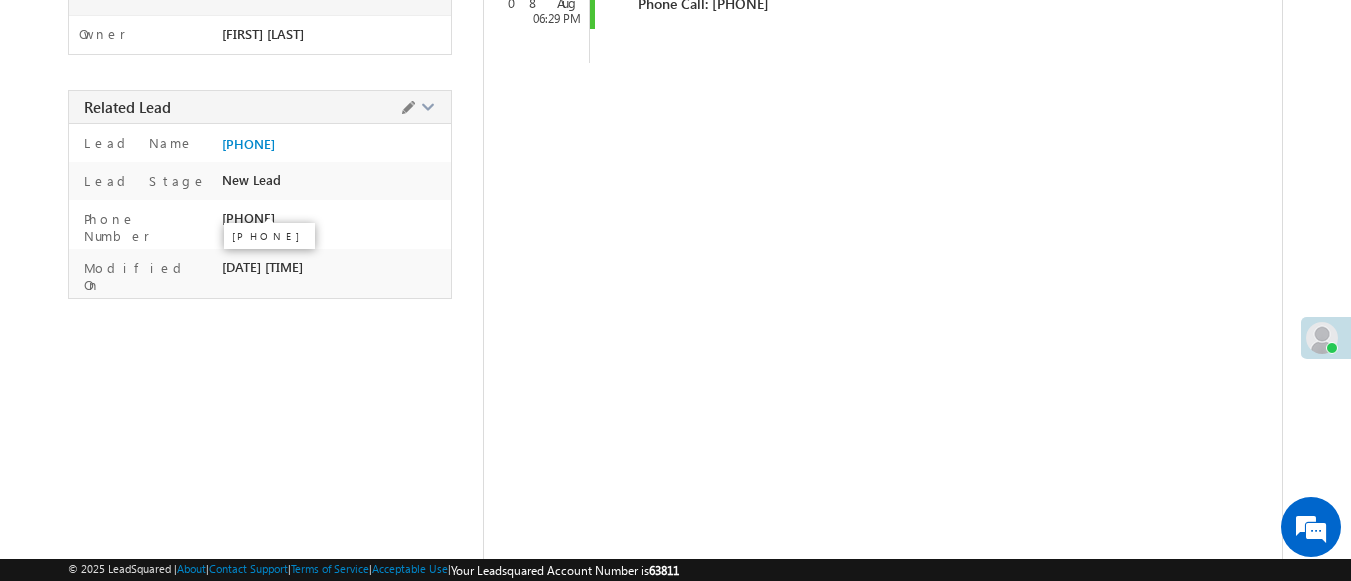 click on "[PHONE]" at bounding box center (248, 218) 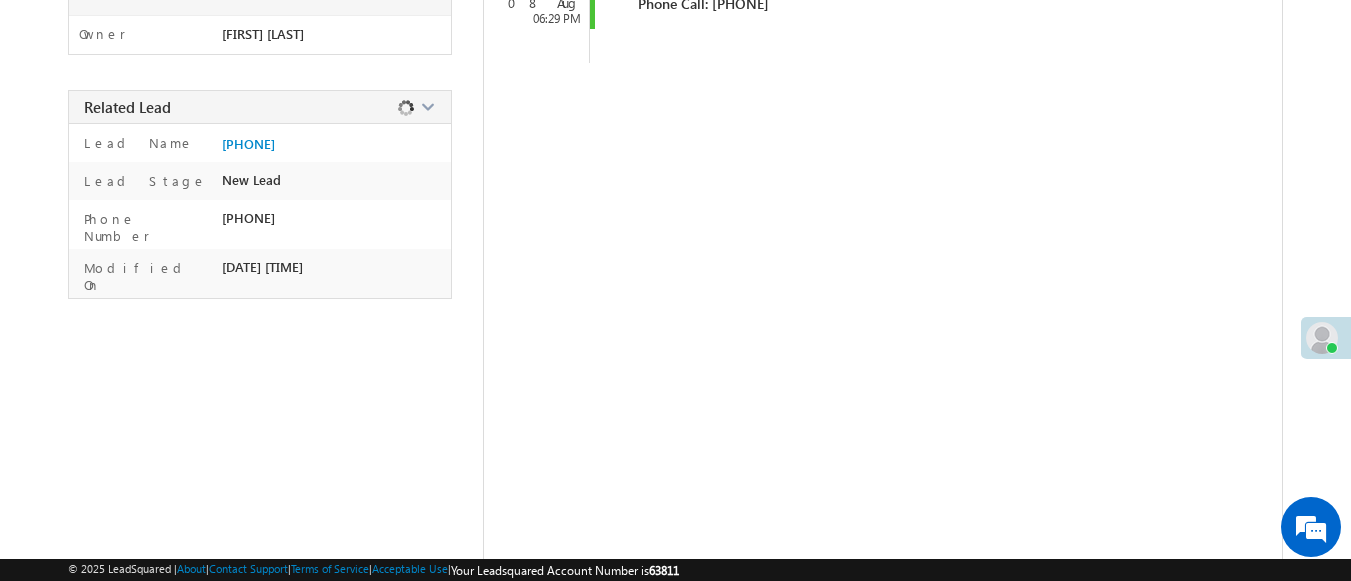 copy on "[PHONE]" 